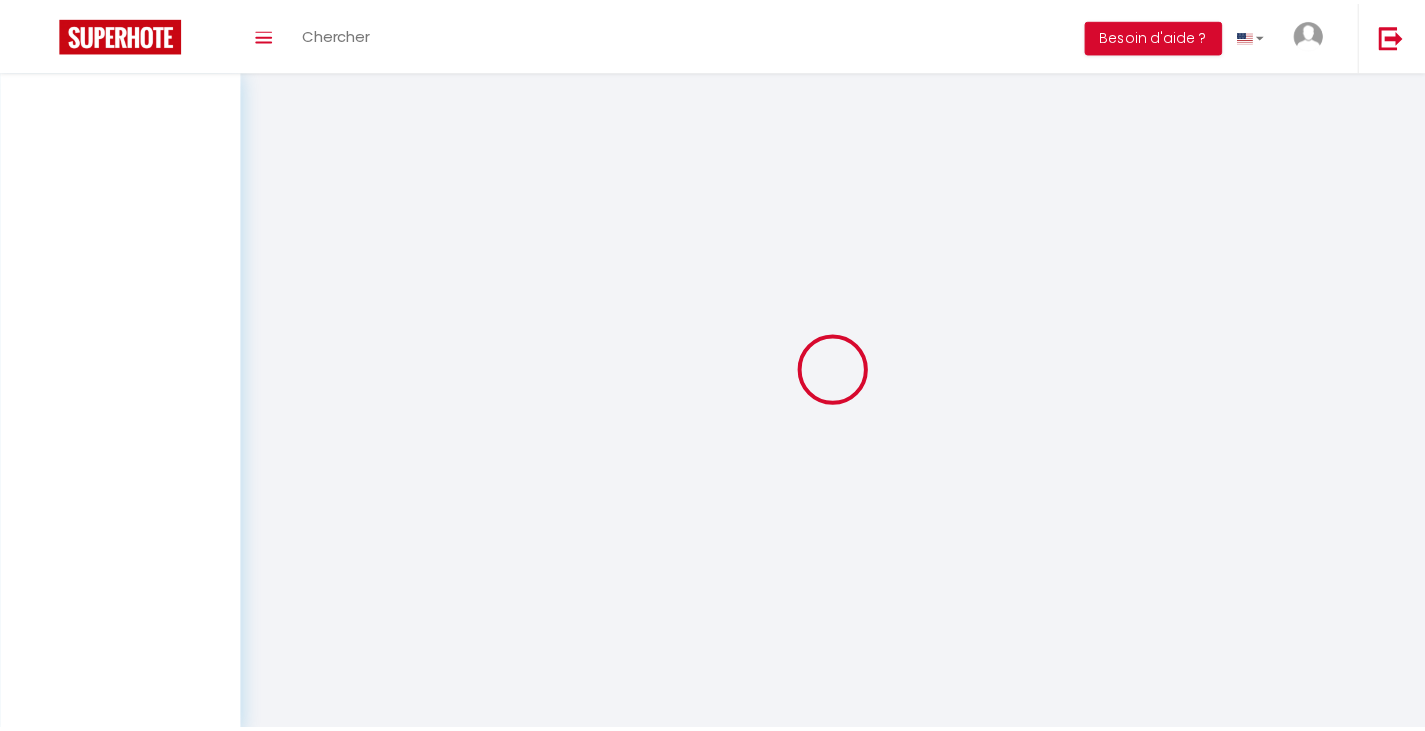 scroll, scrollTop: 0, scrollLeft: 0, axis: both 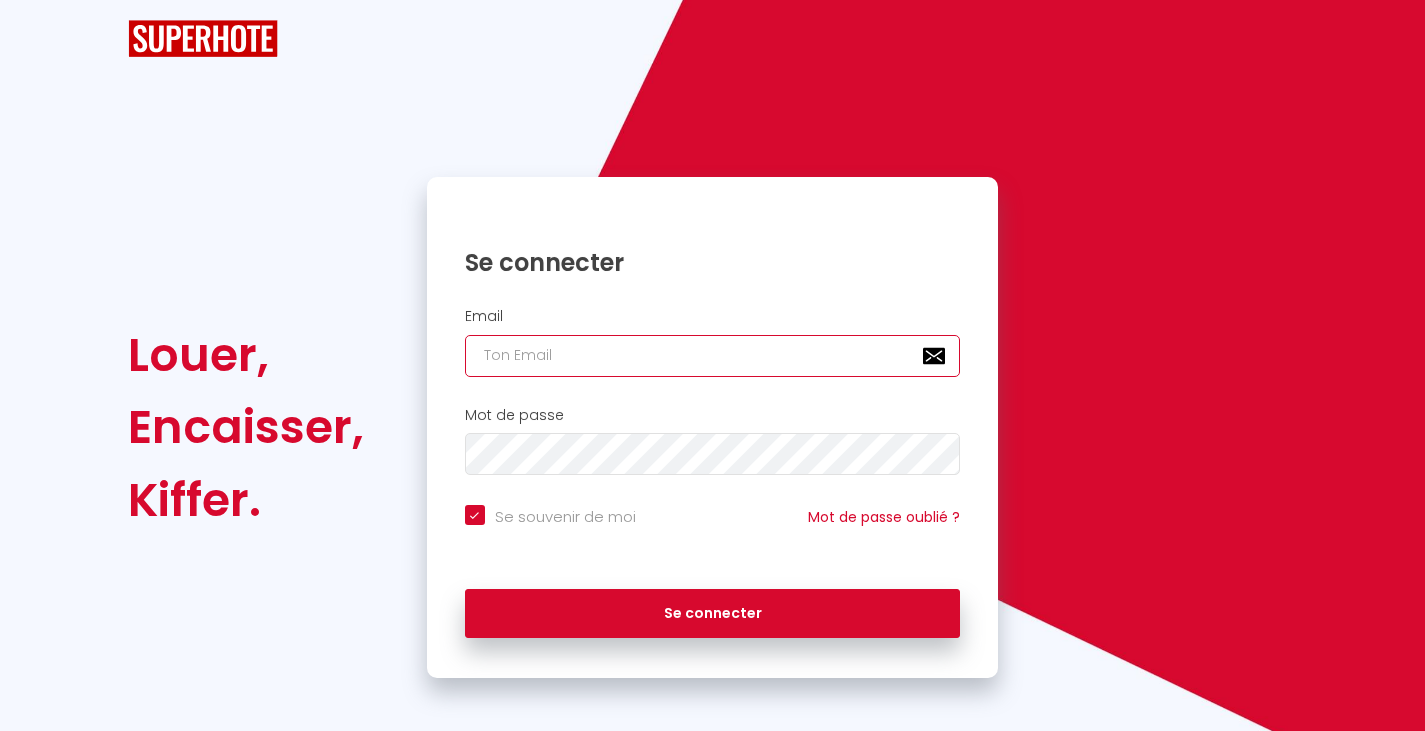 click at bounding box center (713, 356) 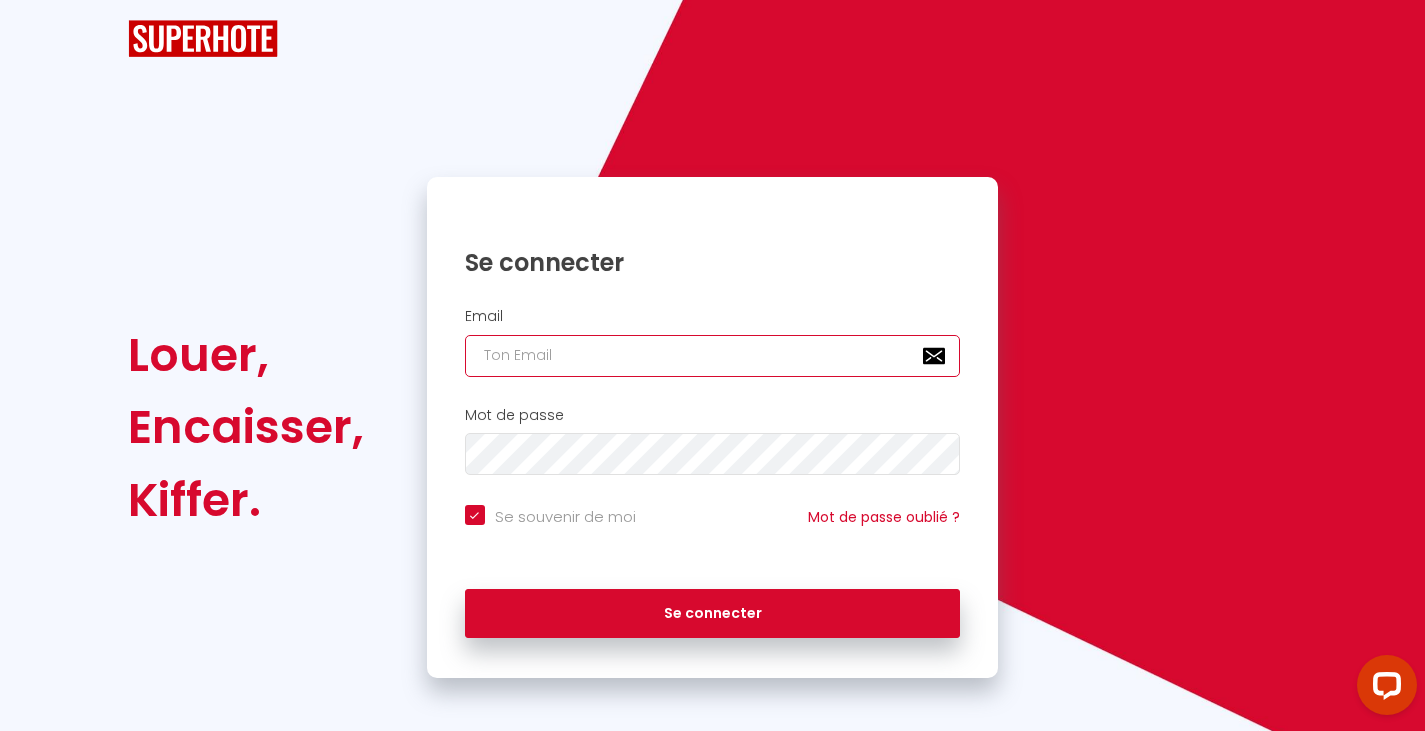 scroll, scrollTop: 0, scrollLeft: 0, axis: both 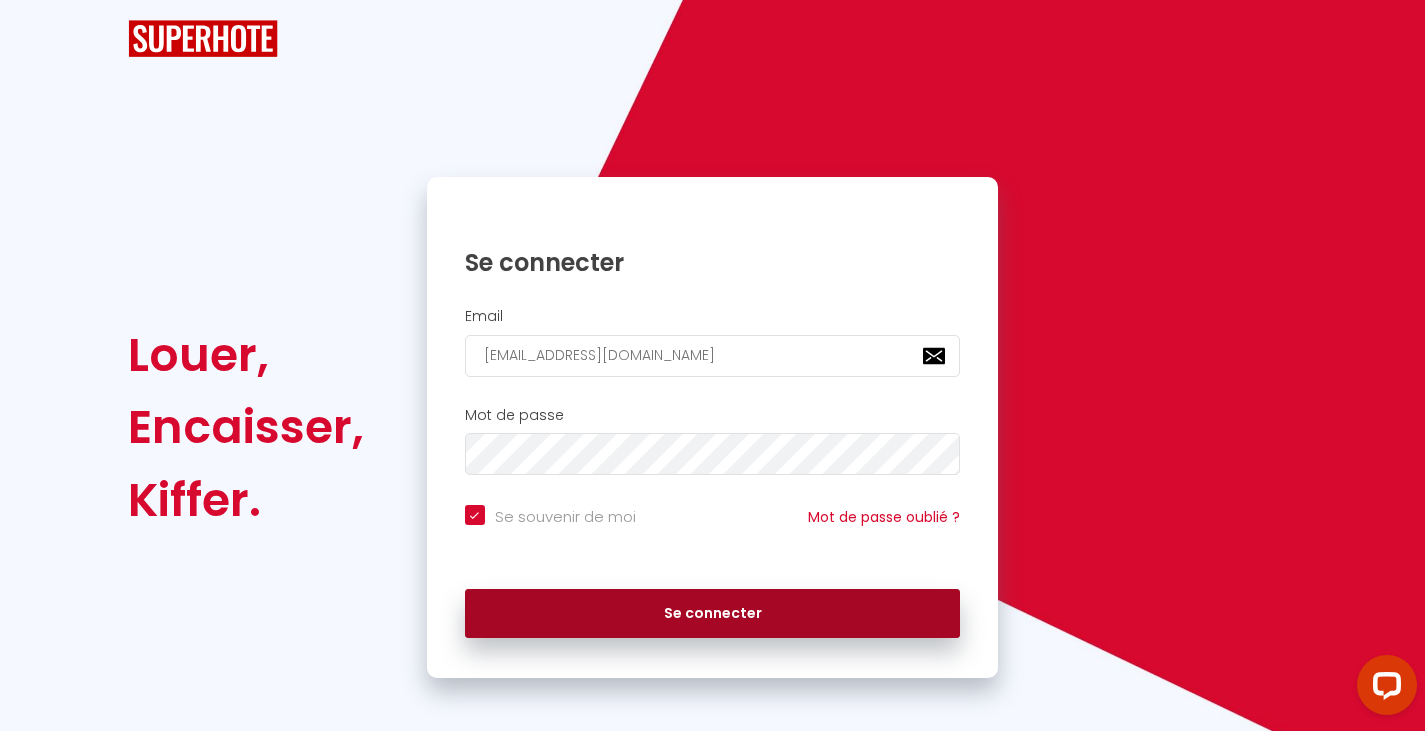click on "Se connecter" at bounding box center (713, 614) 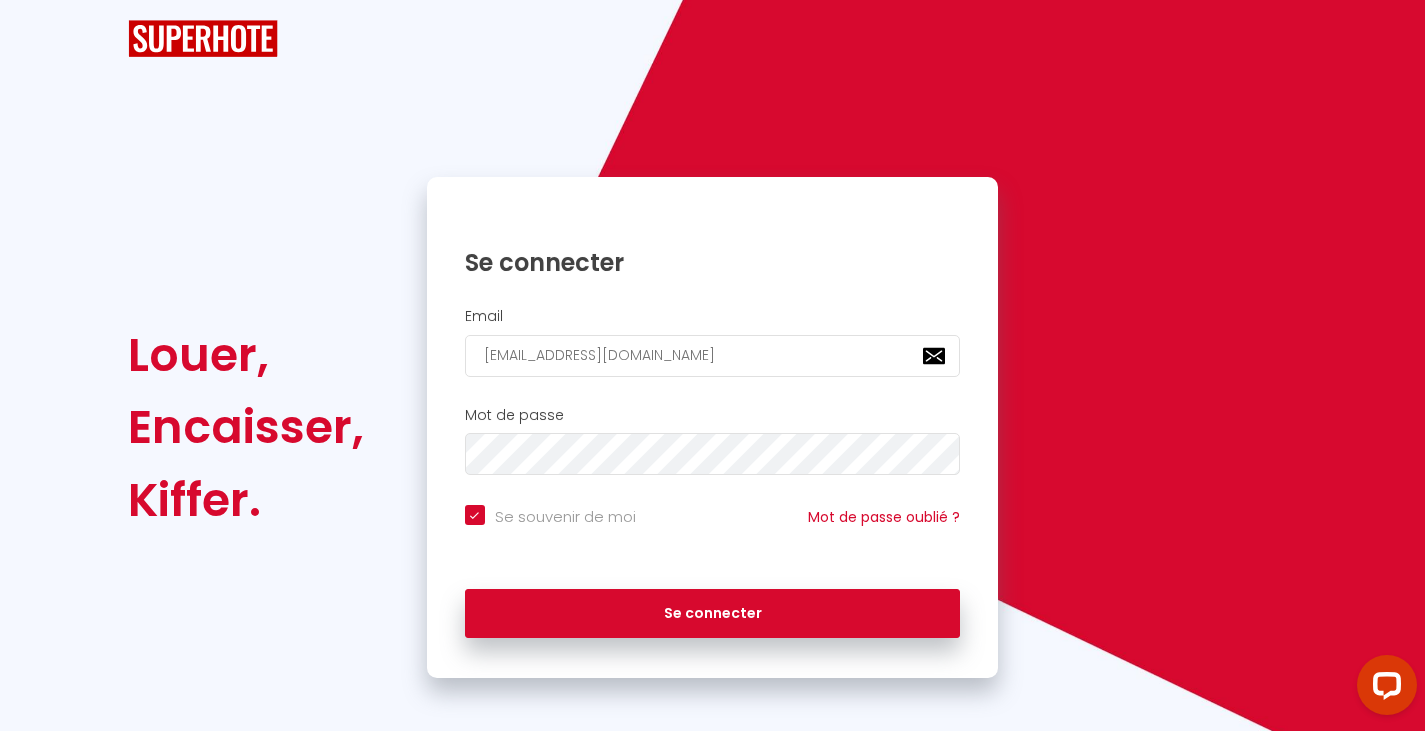 checkbox on "true" 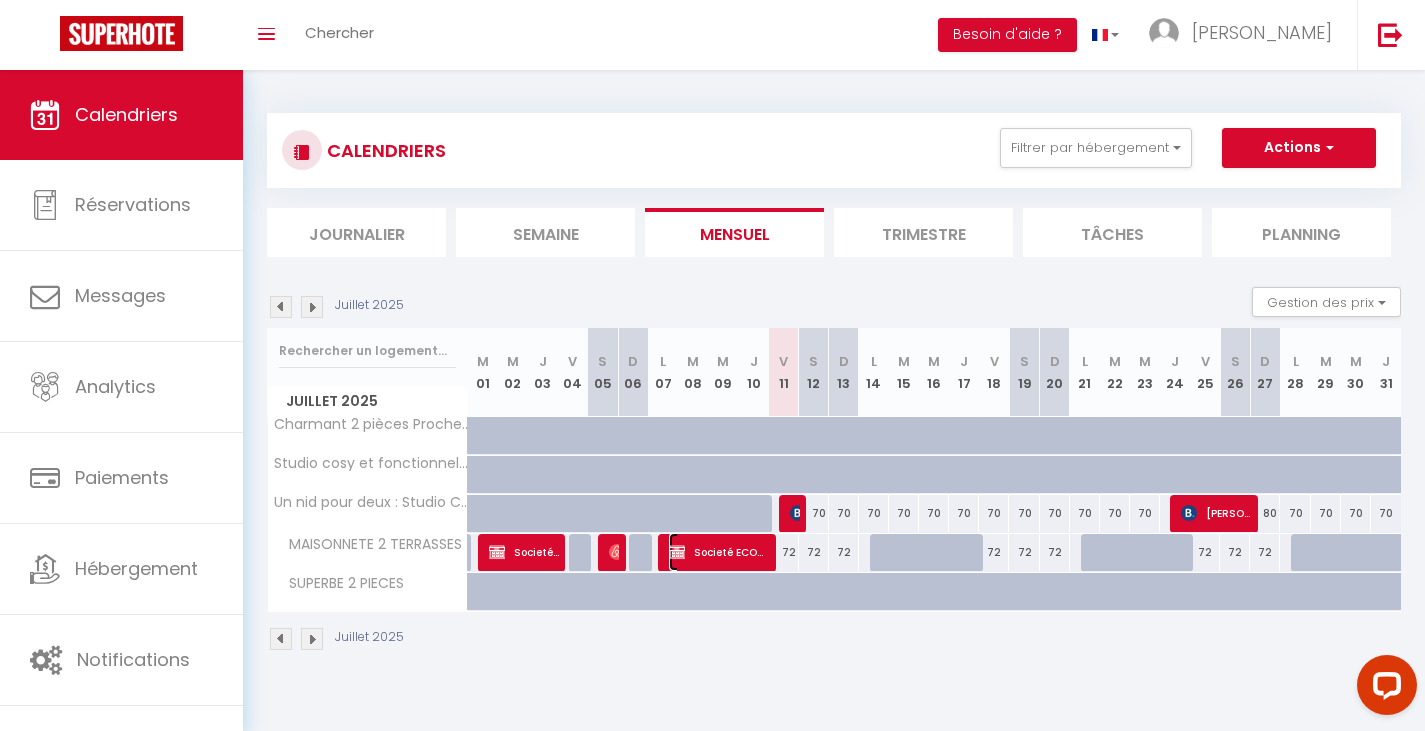 click on "Societé ECONEGOCE" at bounding box center (719, 552) 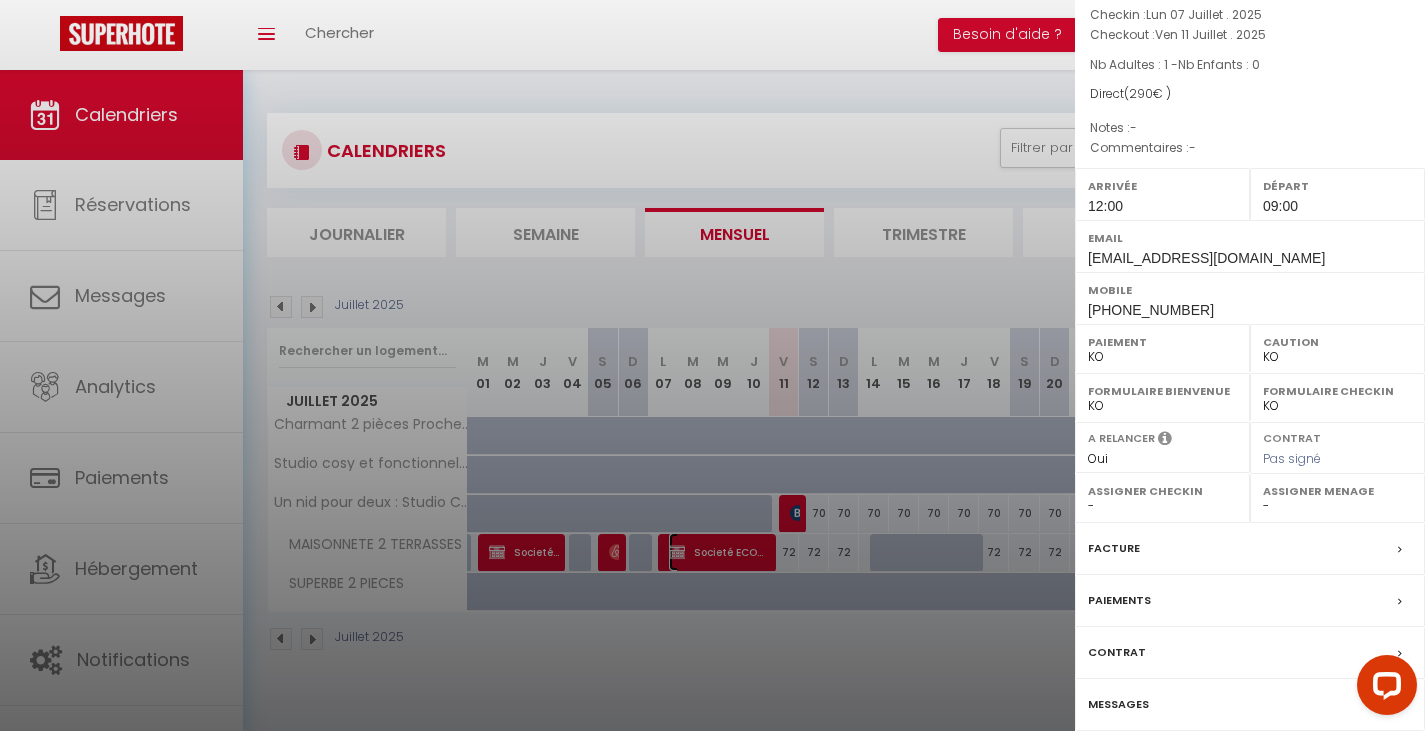 scroll, scrollTop: 233, scrollLeft: 0, axis: vertical 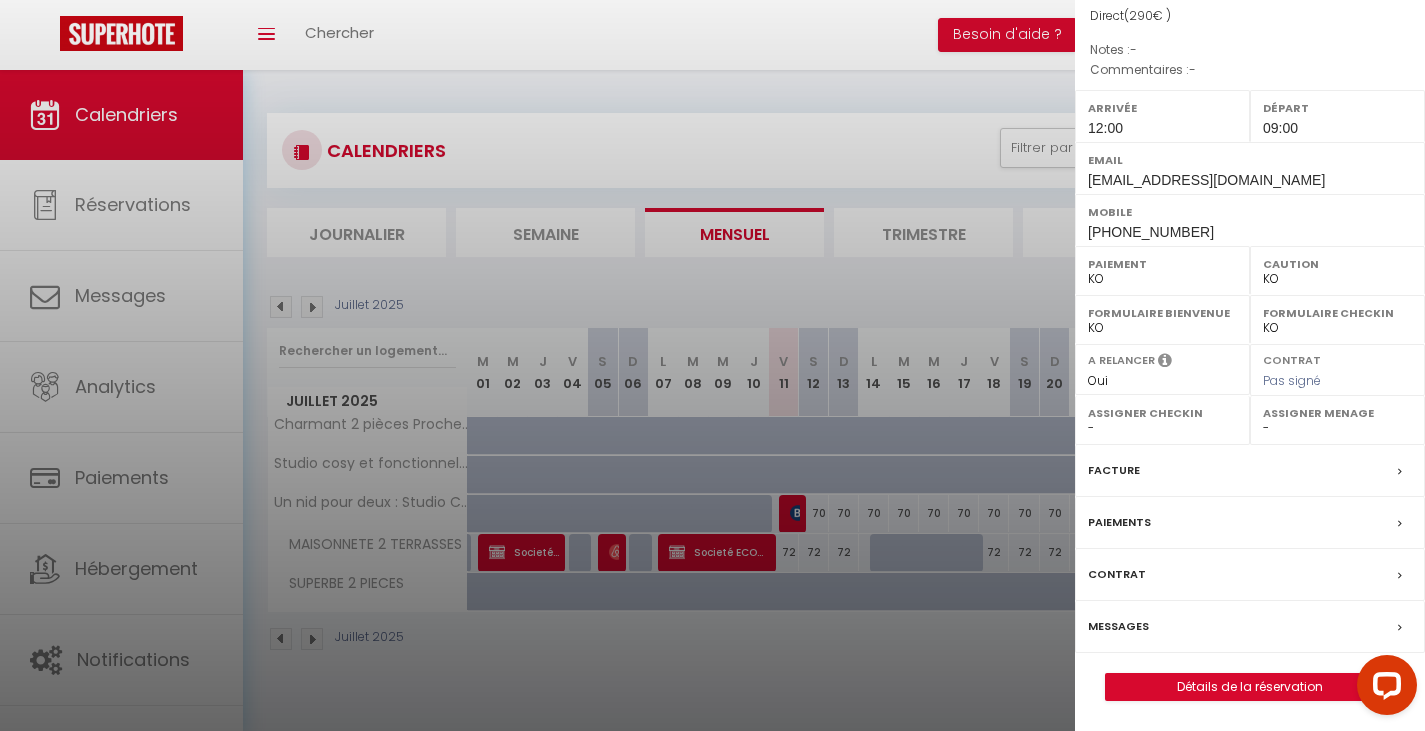 click on "Paiements" at bounding box center (1119, 522) 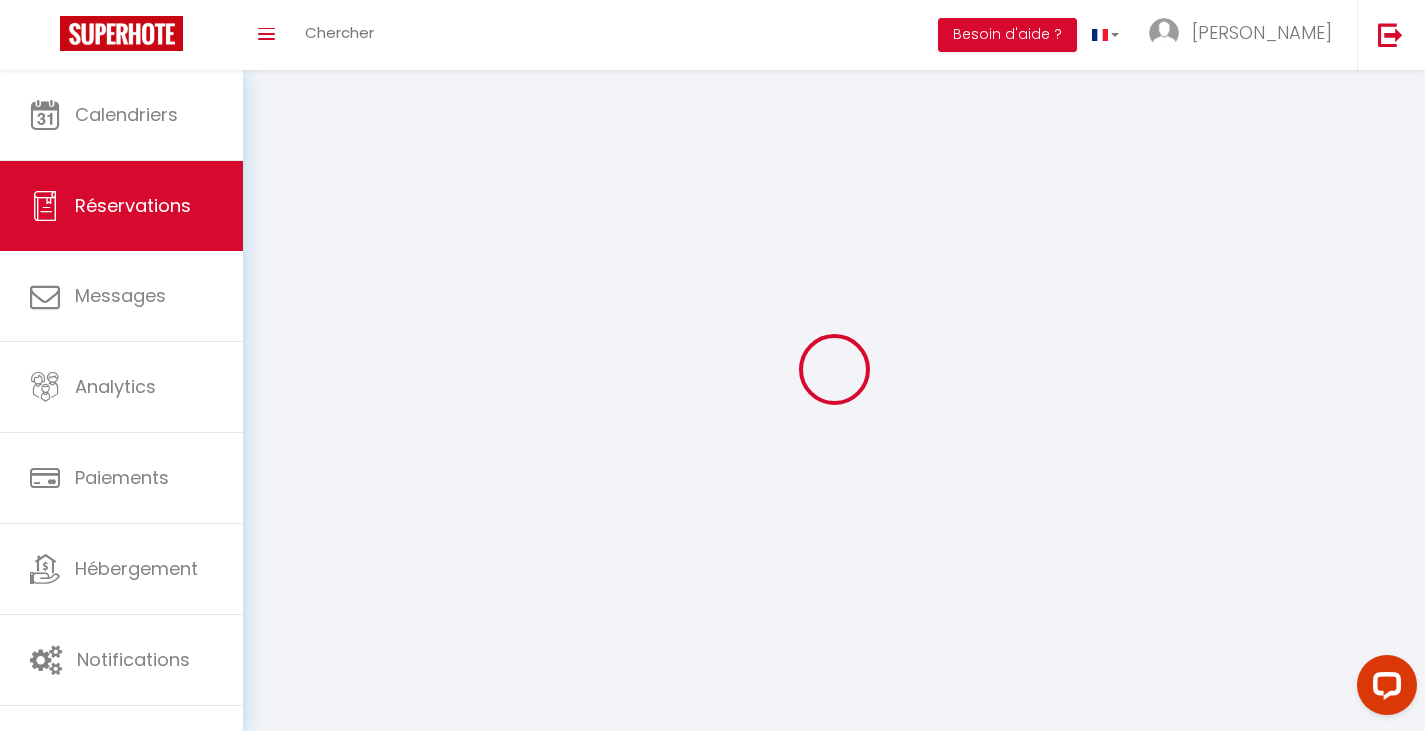 select on "0" 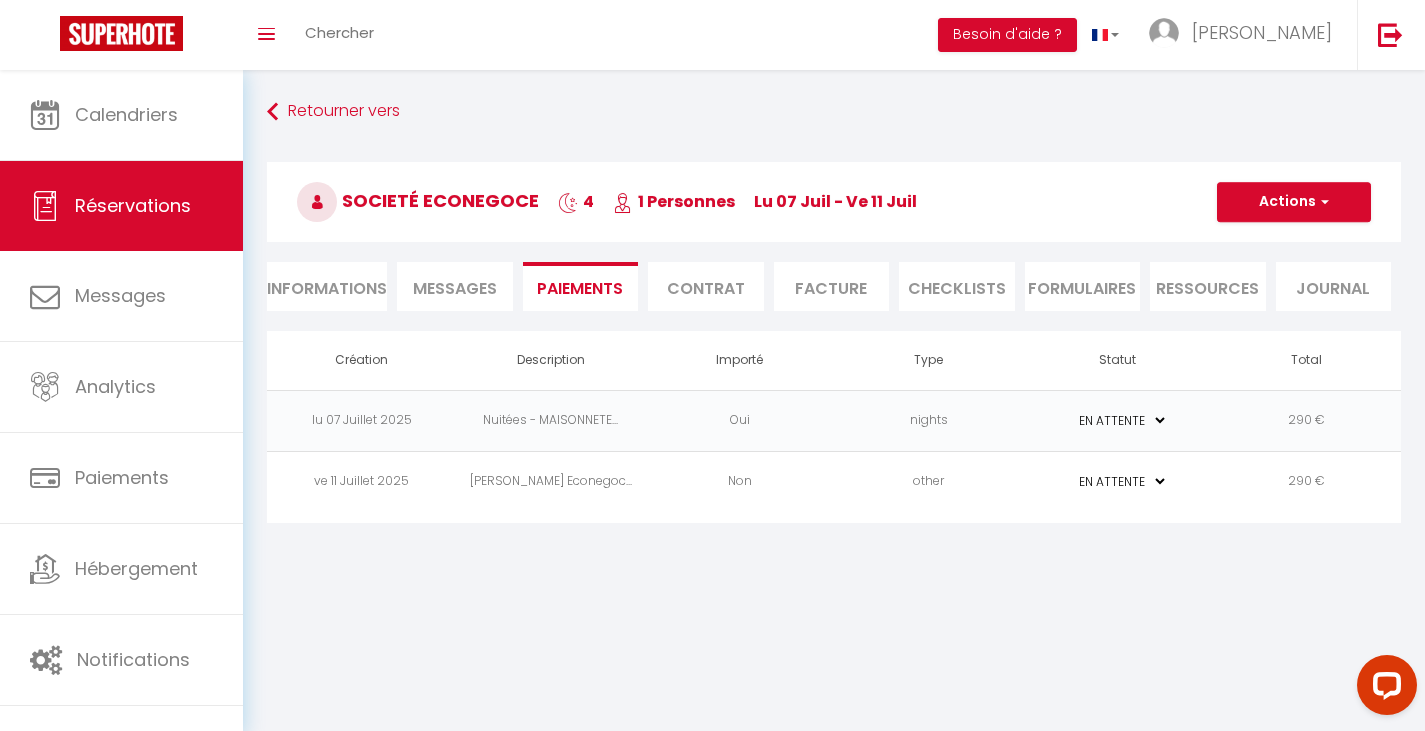 click on "lu 07 Juillet 2025" at bounding box center [361, 420] 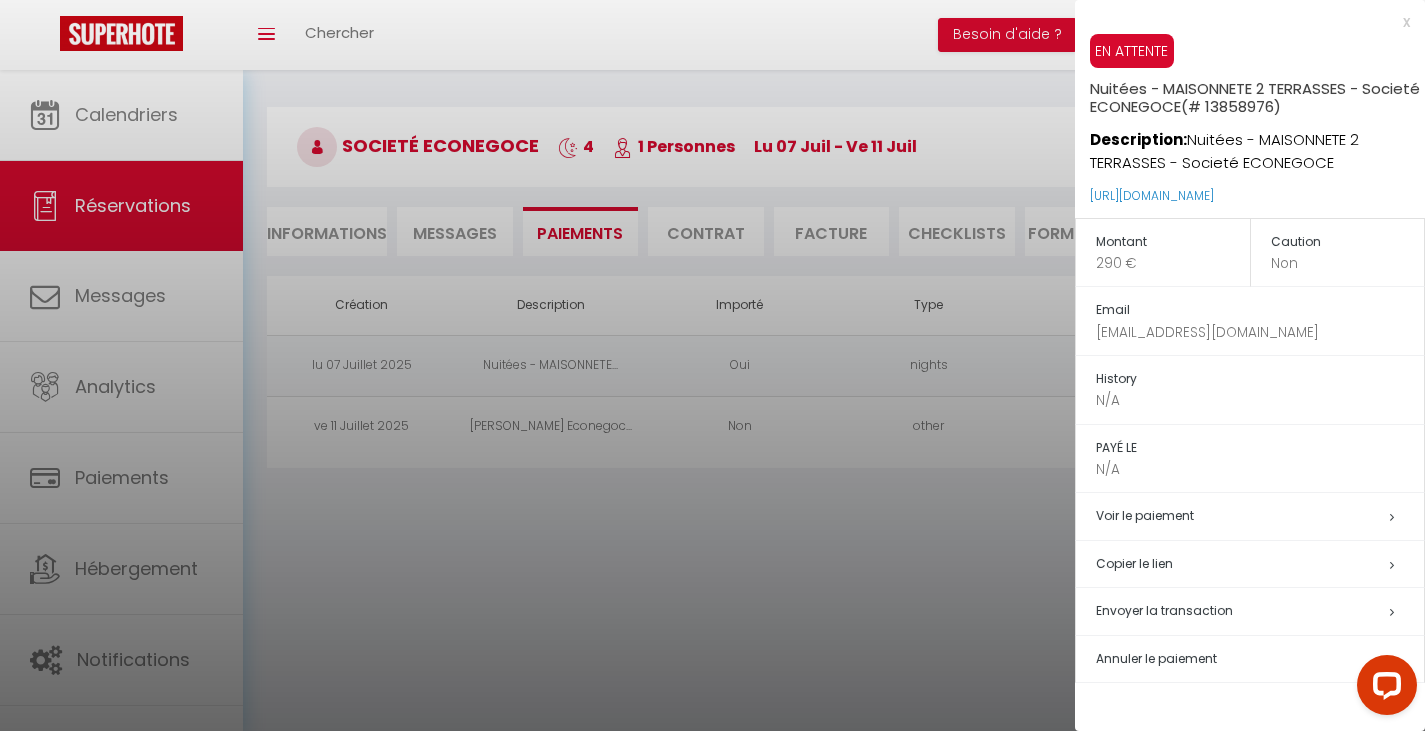 scroll, scrollTop: 0, scrollLeft: 0, axis: both 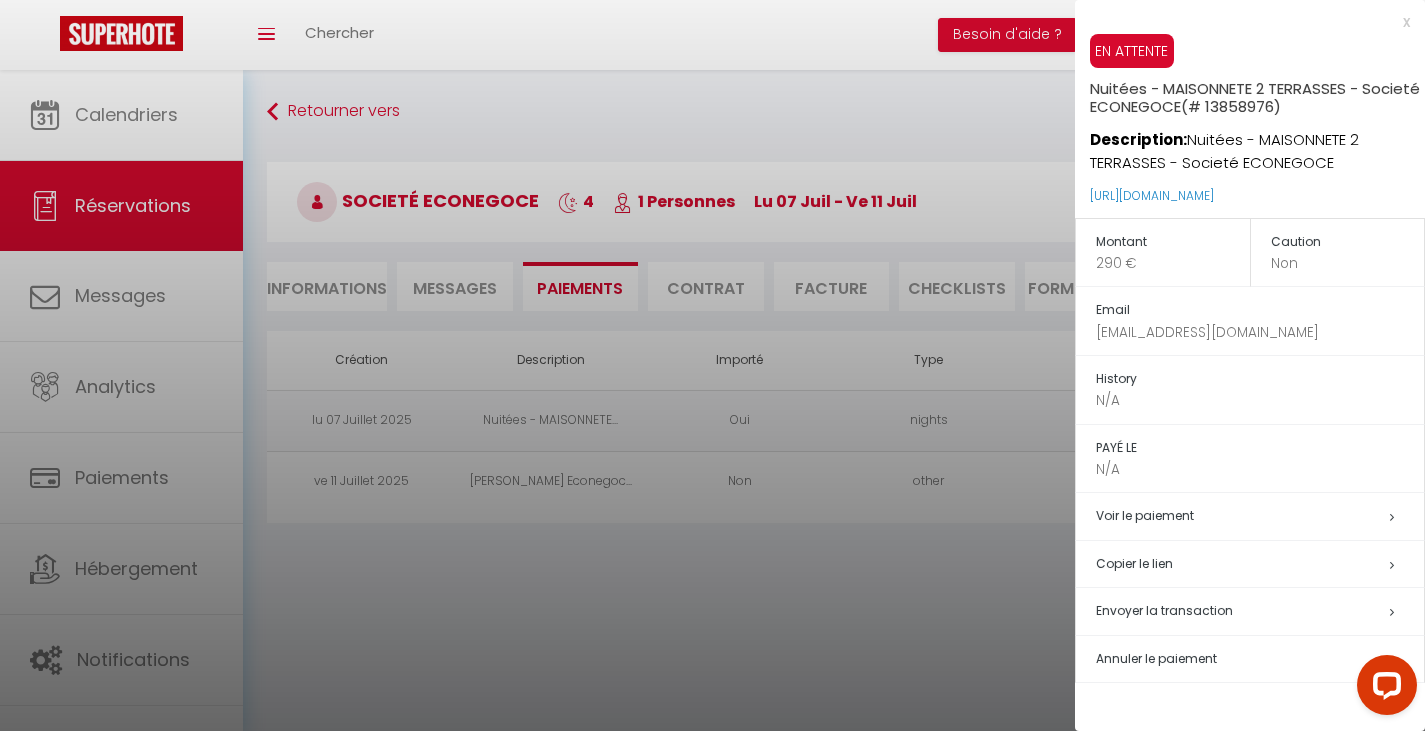 click on "Description:  Nuitées - MAISONNETE 2 TERRASSES - Societé ECONEGOCE" at bounding box center [1257, 145] 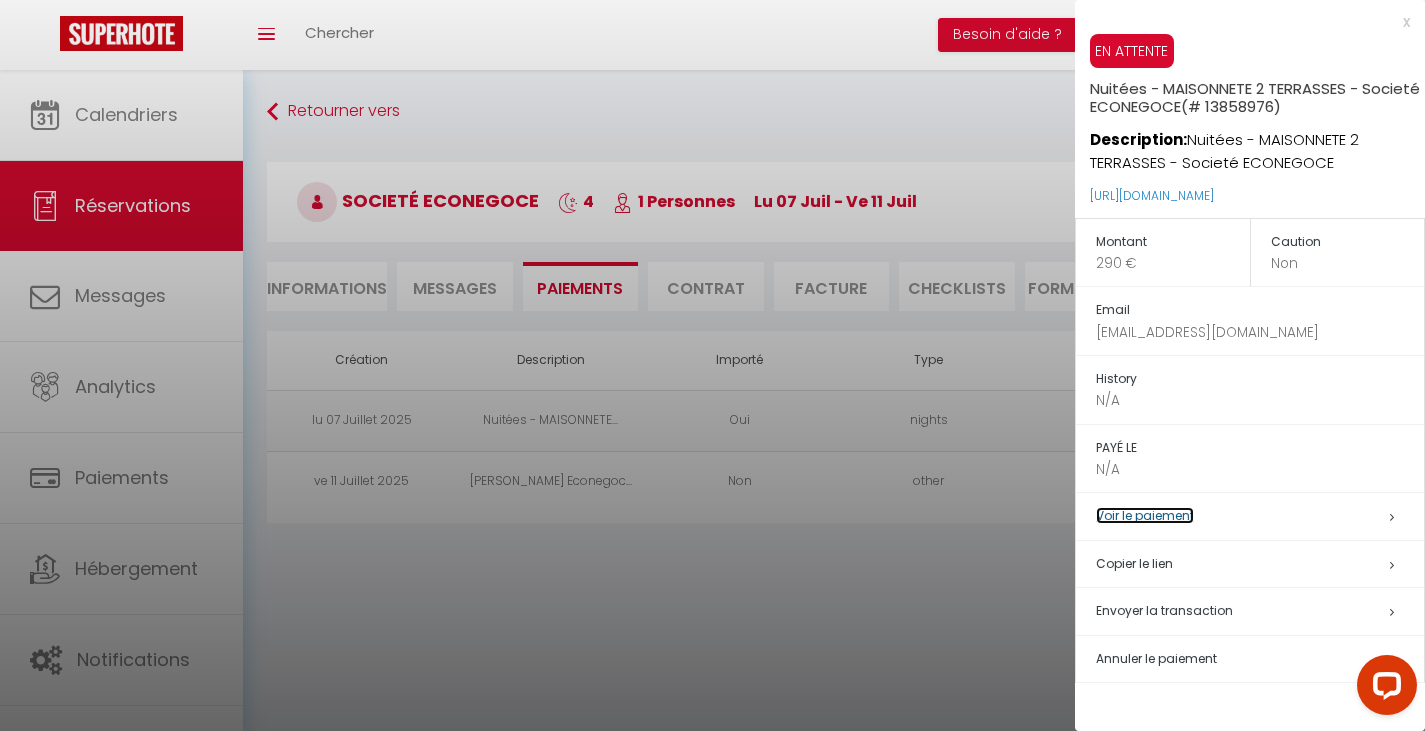 click on "Voir le paiement" at bounding box center [1145, 515] 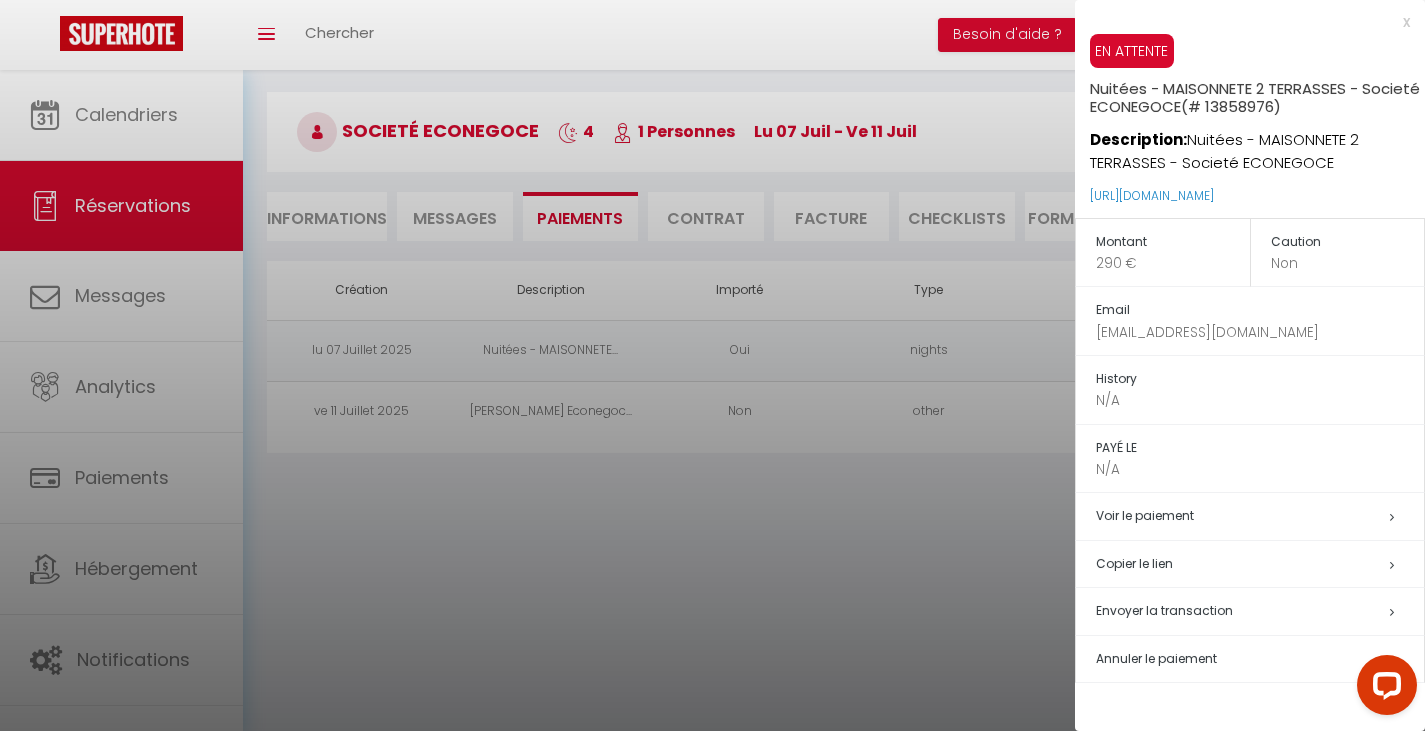 click at bounding box center (712, 365) 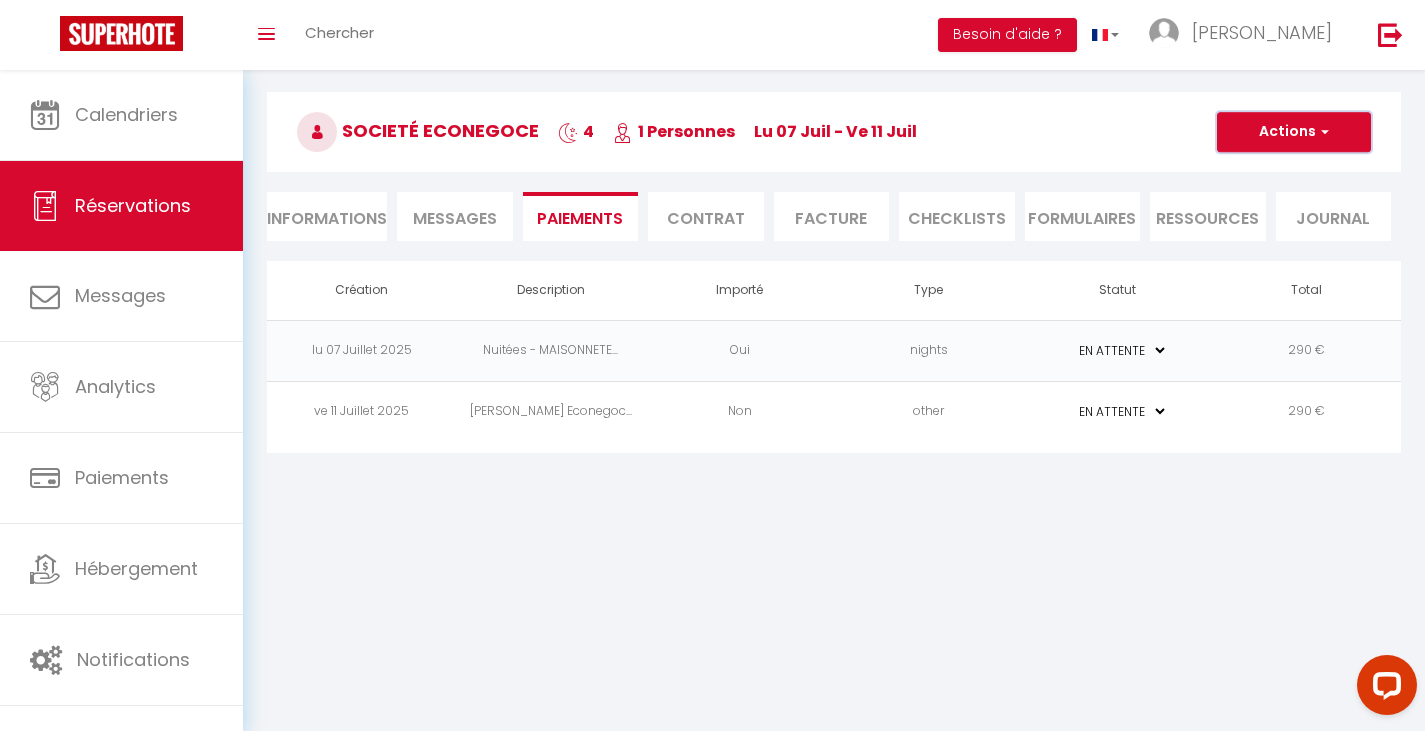 click at bounding box center (1322, 132) 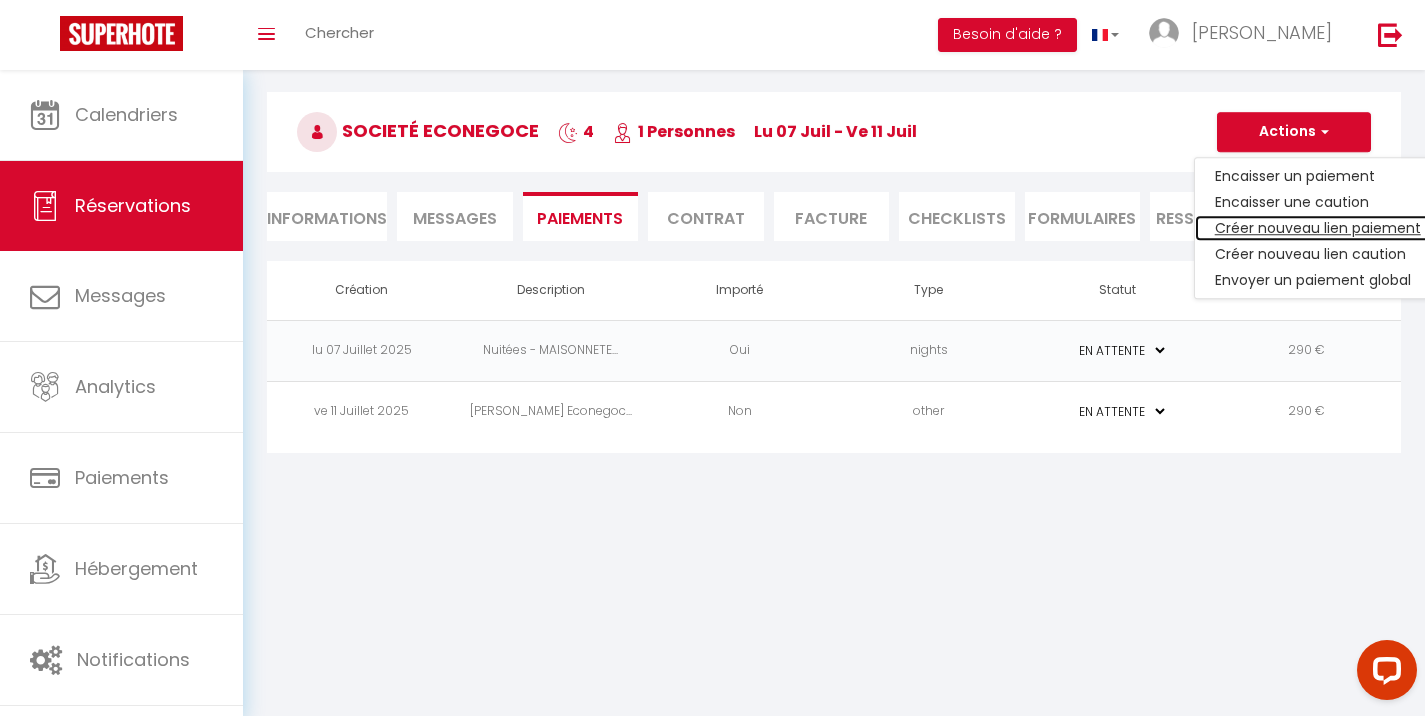 click on "Créer nouveau lien paiement" at bounding box center (1318, 228) 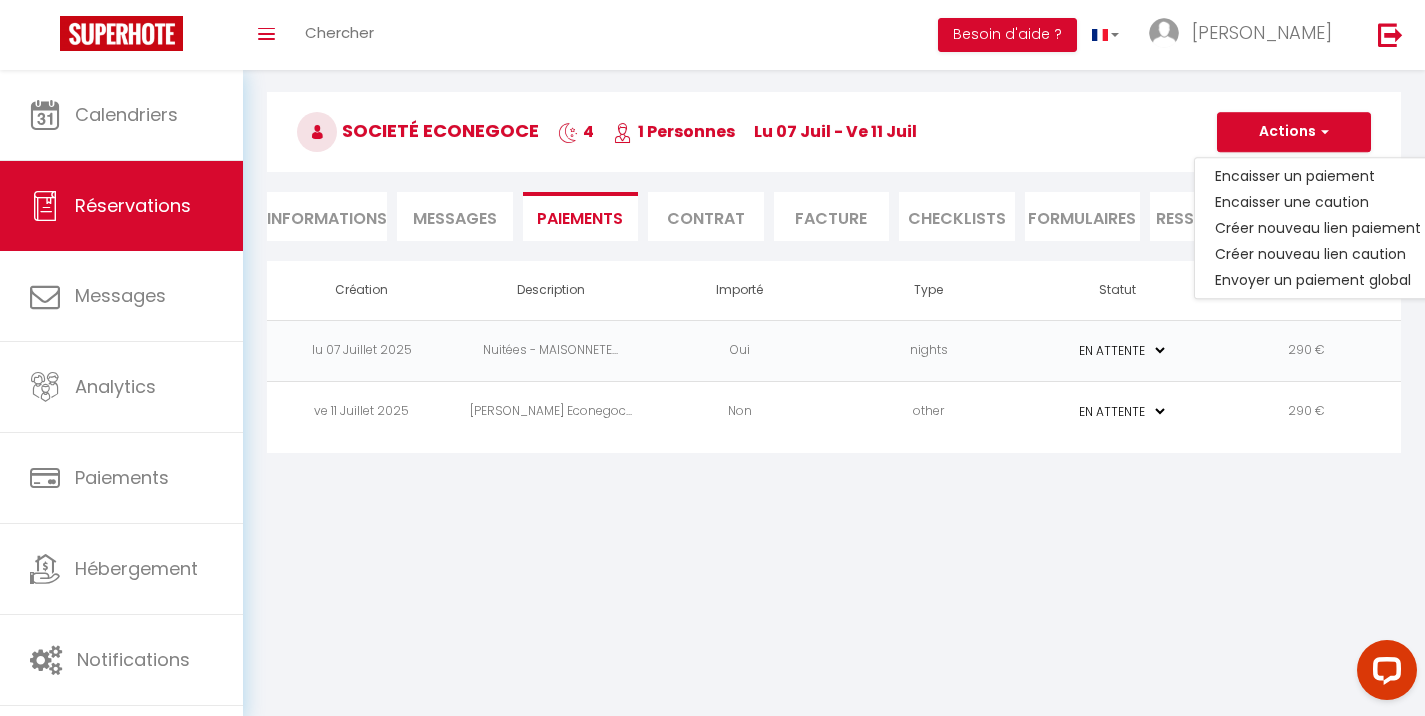 select on "nights" 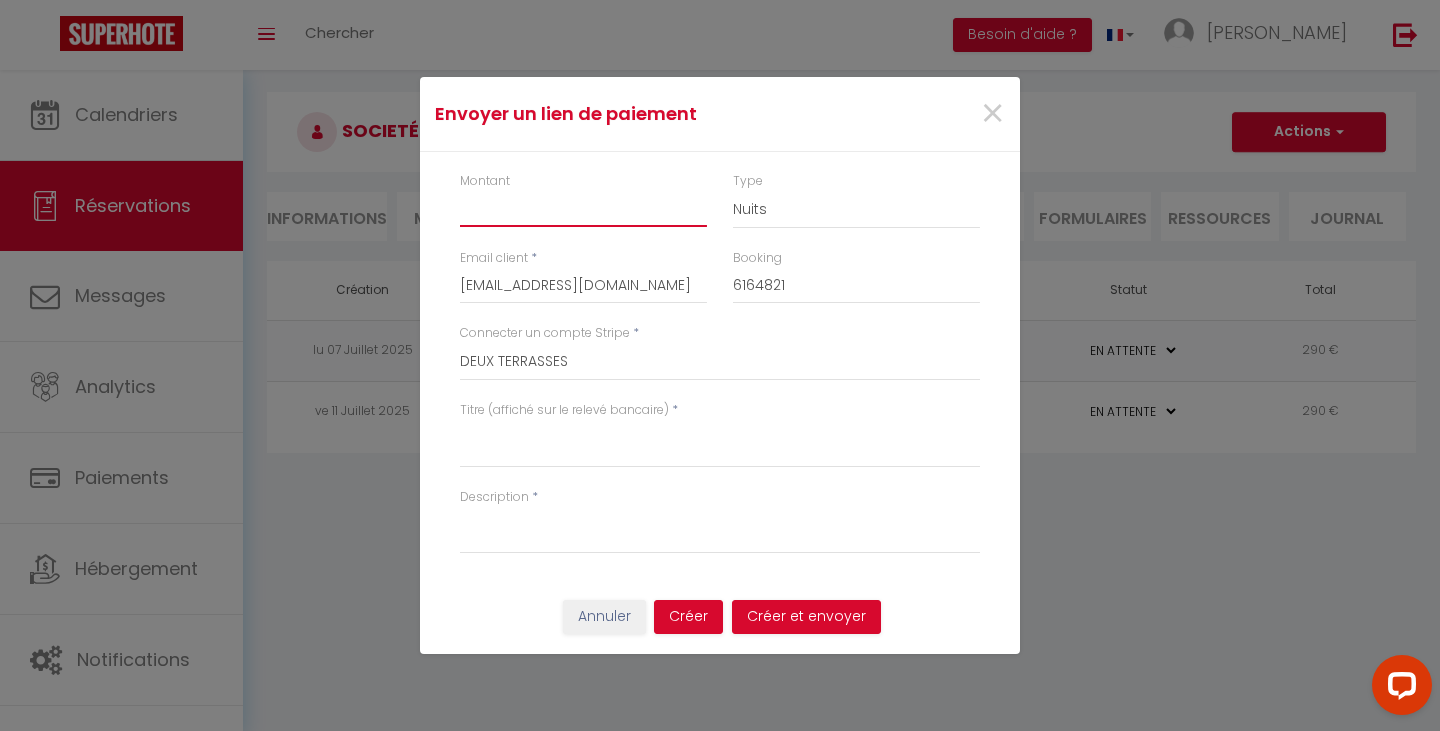 click on "Montant" at bounding box center [583, 209] 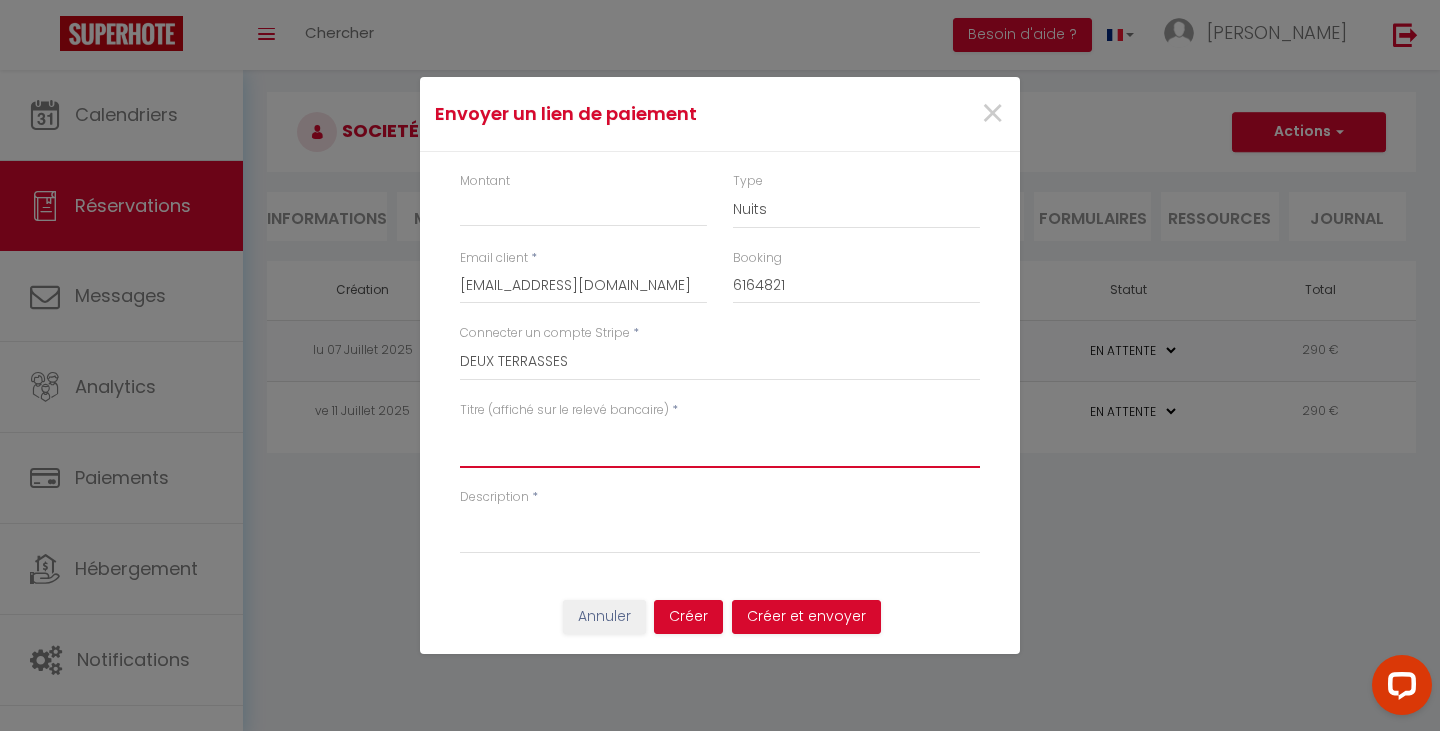 click on "Titre (affiché sur le relevé bancaire)" at bounding box center (720, 444) 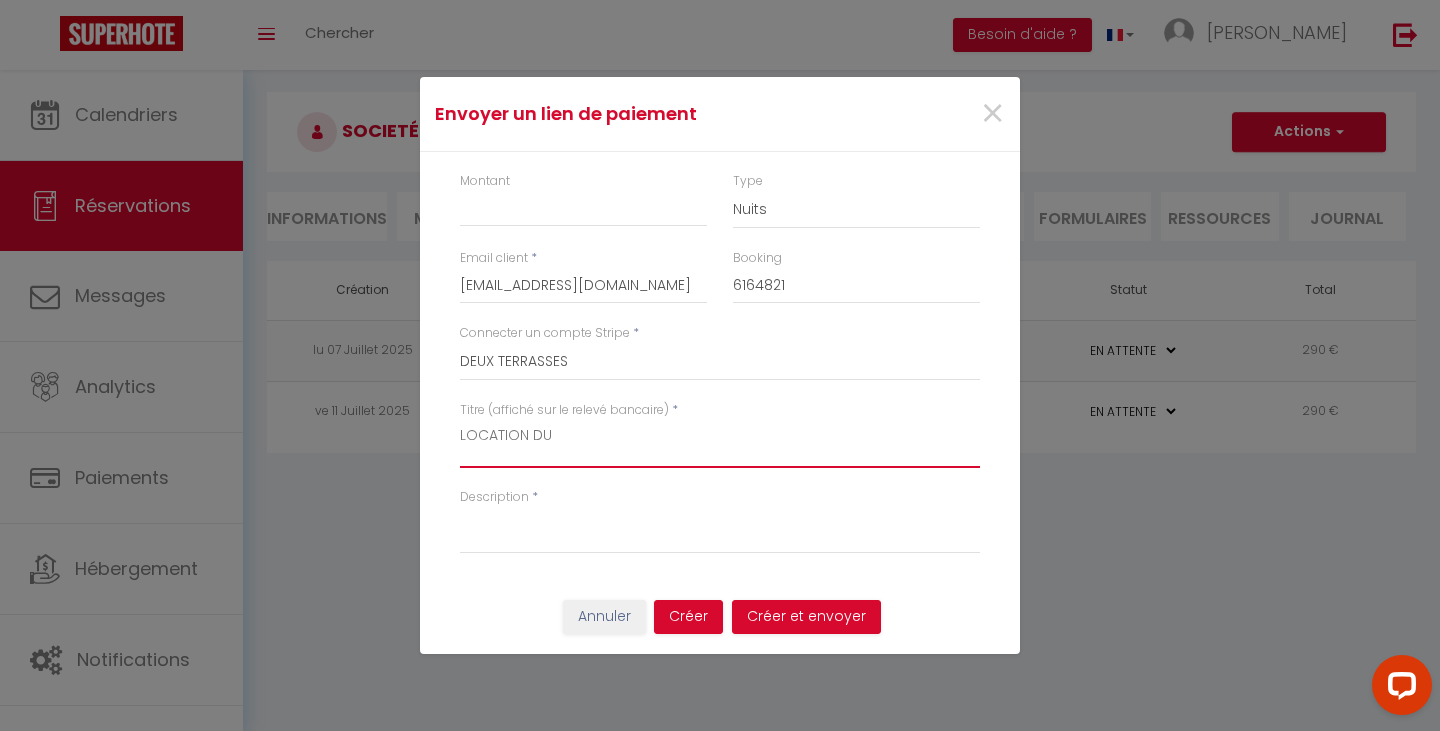 click on "LOCATION DU" at bounding box center (720, 444) 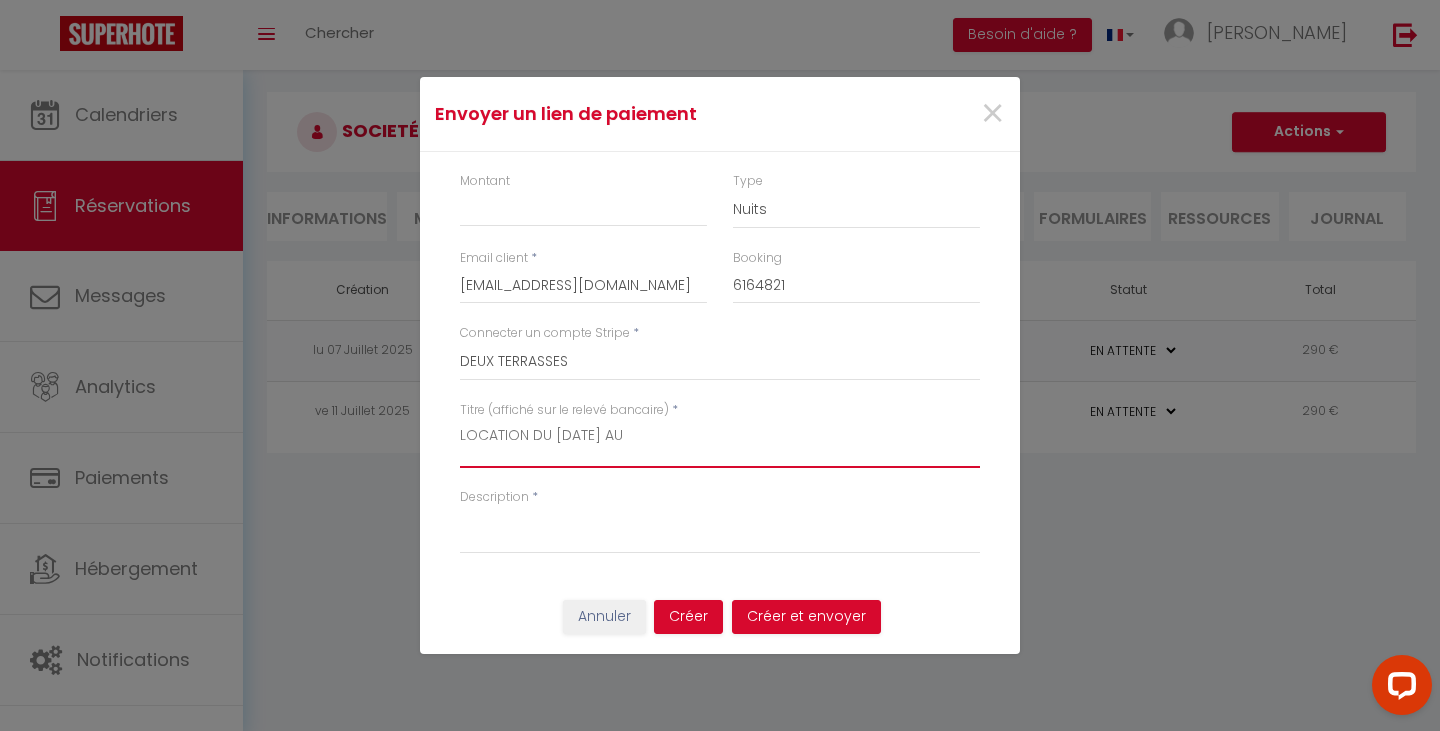 click on "LOCATION DU 21/07/2025 AU" at bounding box center (720, 444) 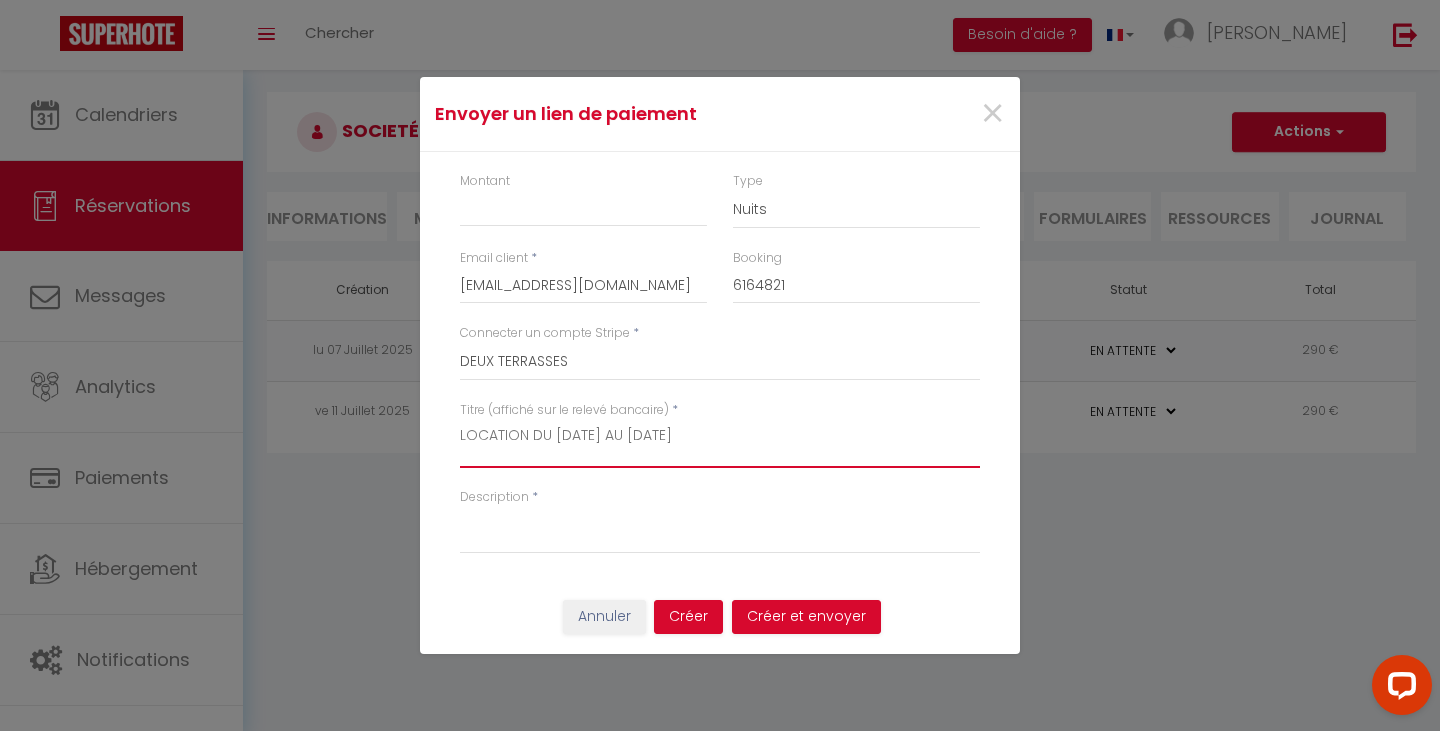 type on "LOCATION DU 21/07/2025 AU 25/07/2025" 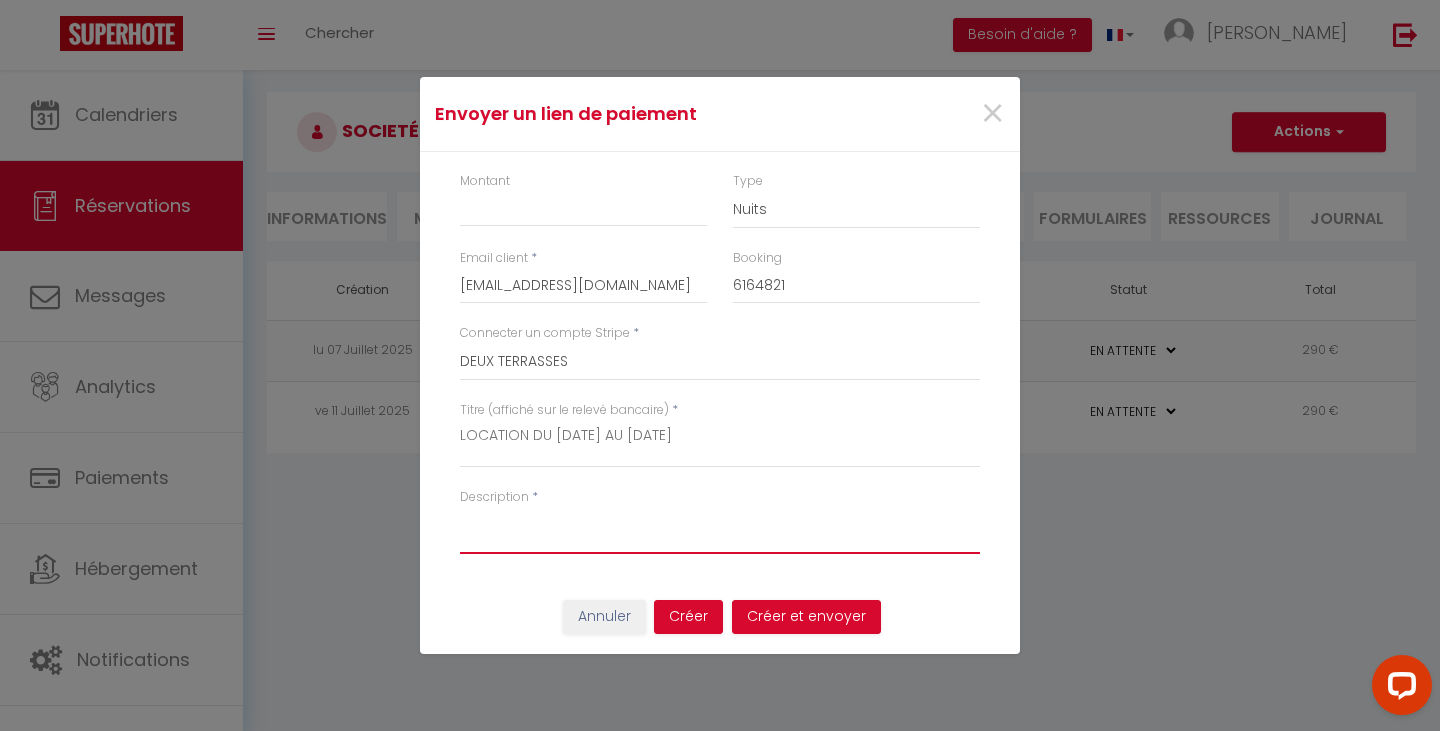 click on "Description" at bounding box center [720, 530] 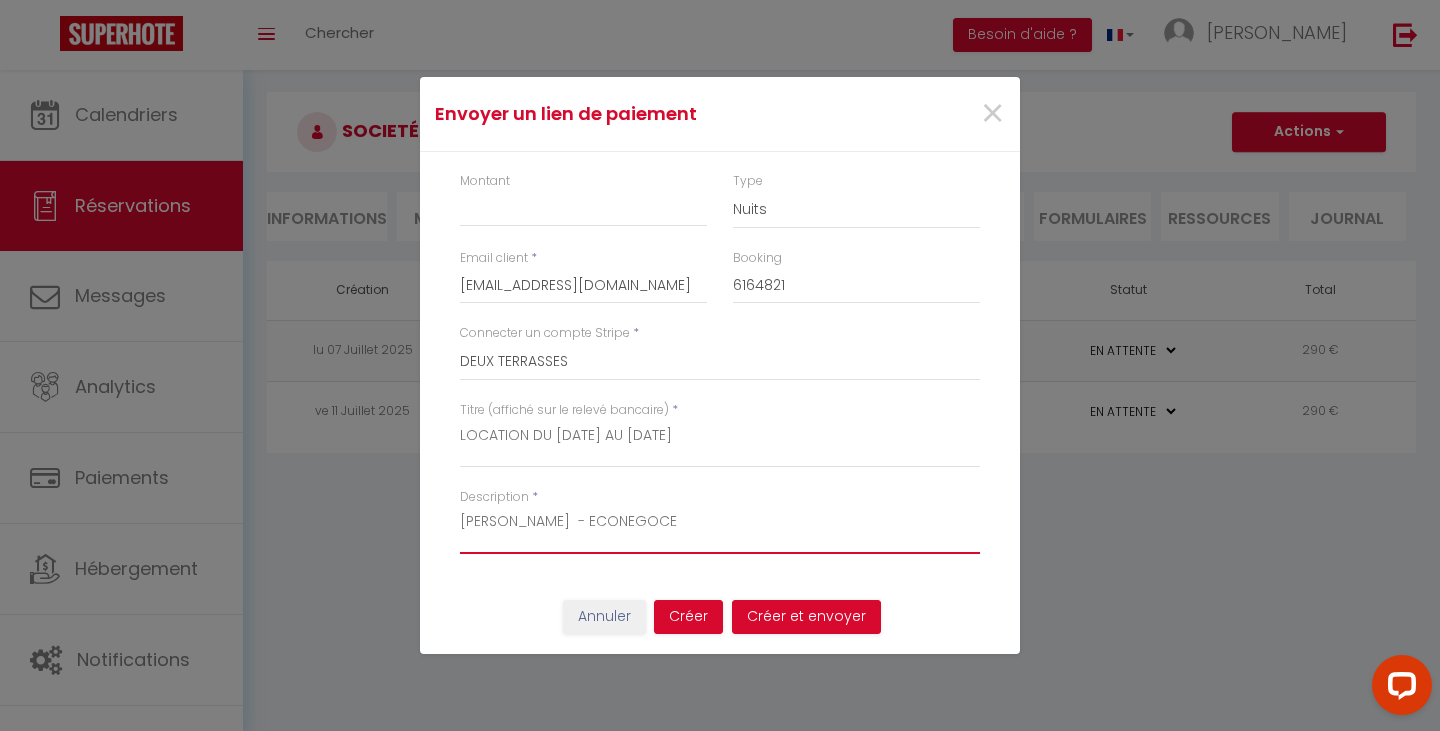 type on "ERIC SAPIEN  - ECONEGOCE" 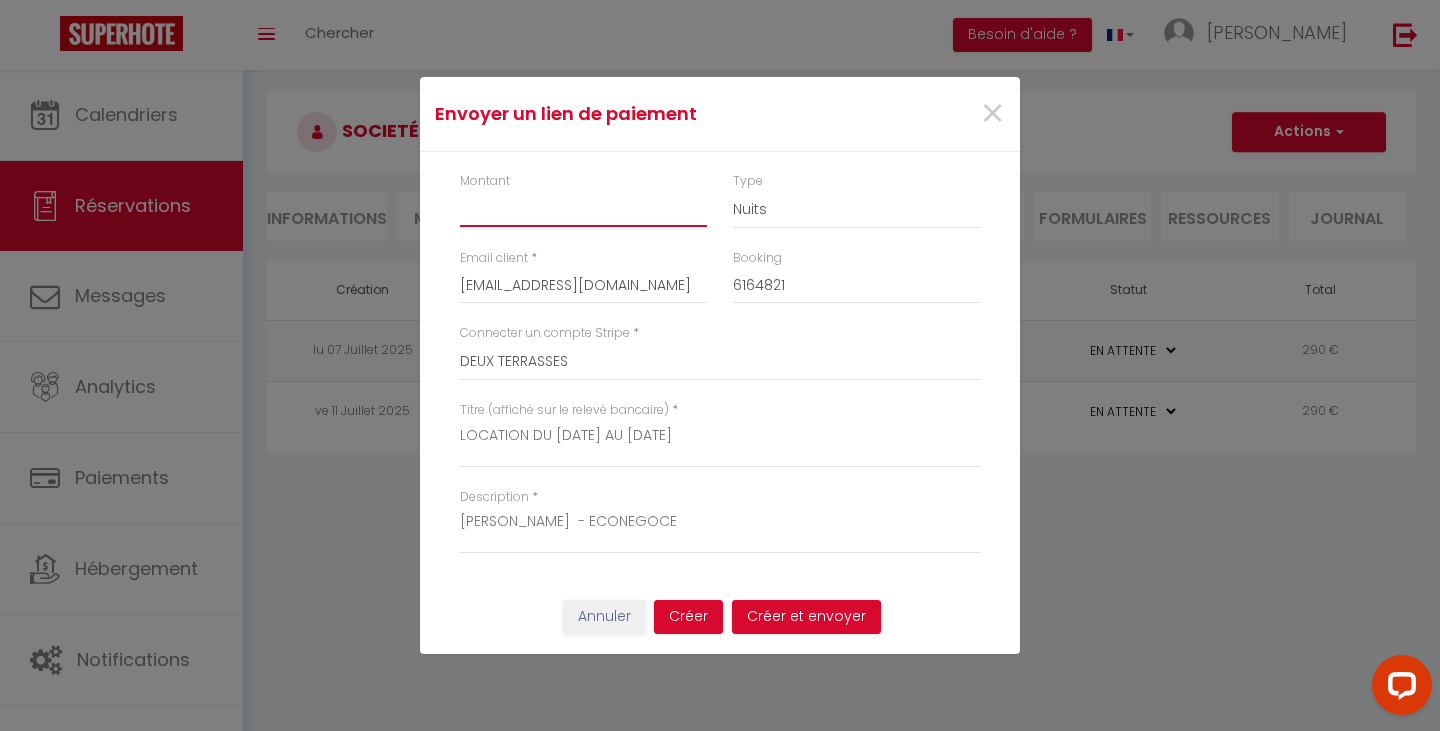 click on "Montant" at bounding box center [583, 209] 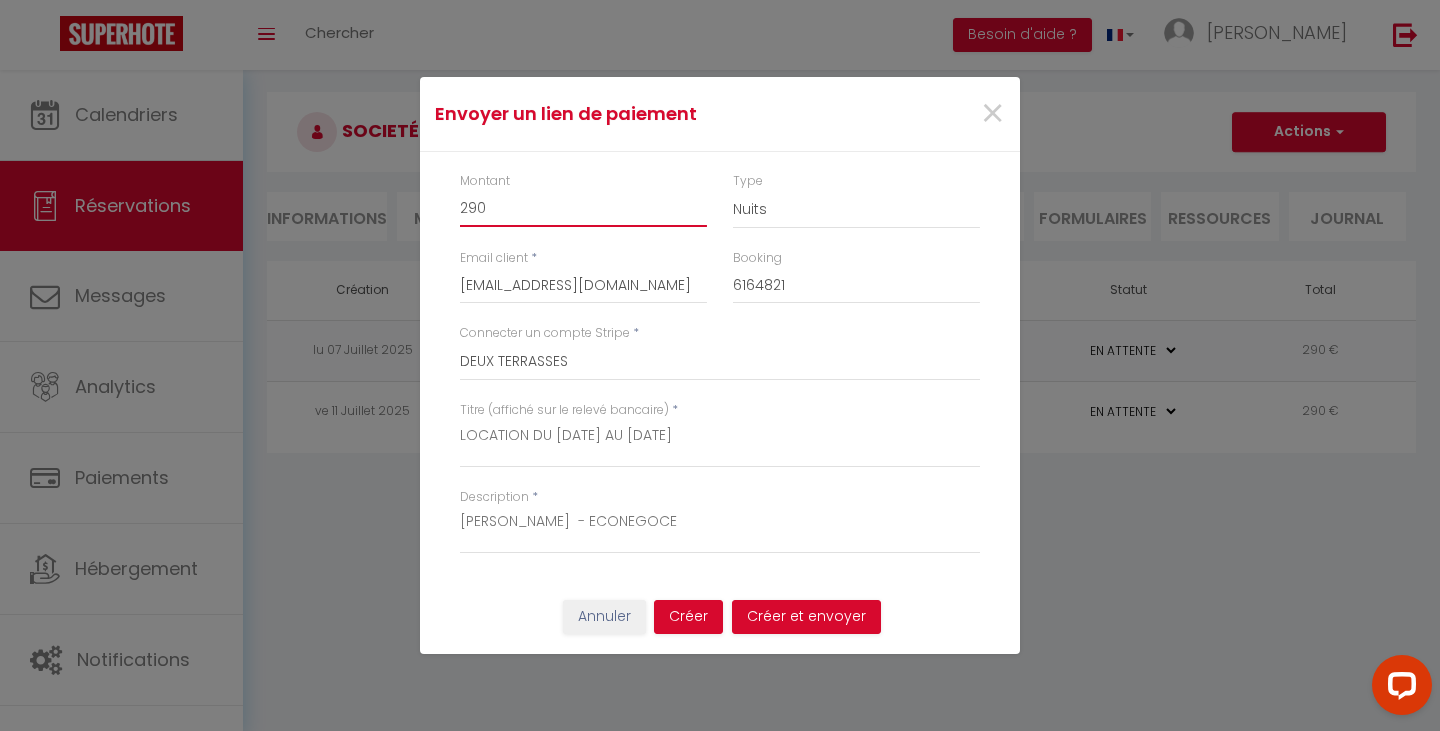 type on "290" 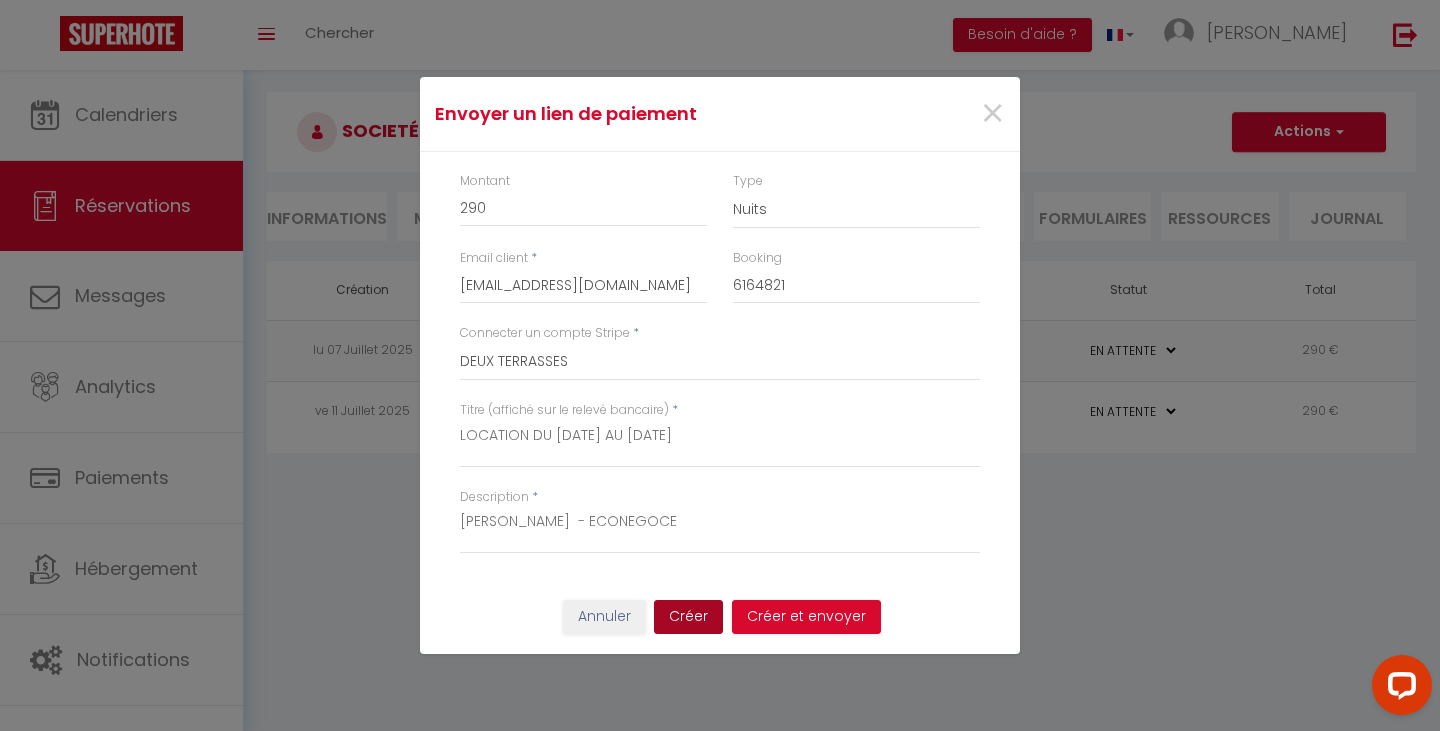 click on "Créer" at bounding box center (688, 617) 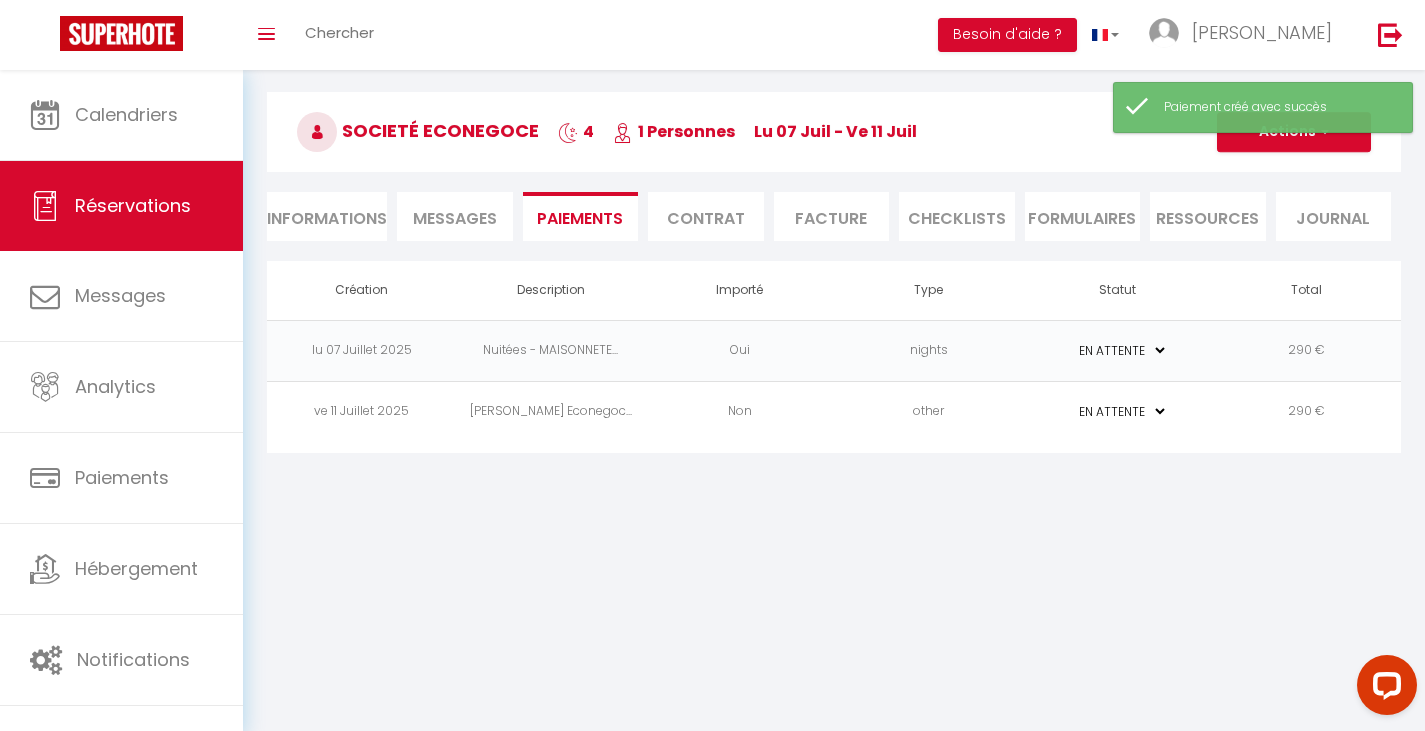 select on "0" 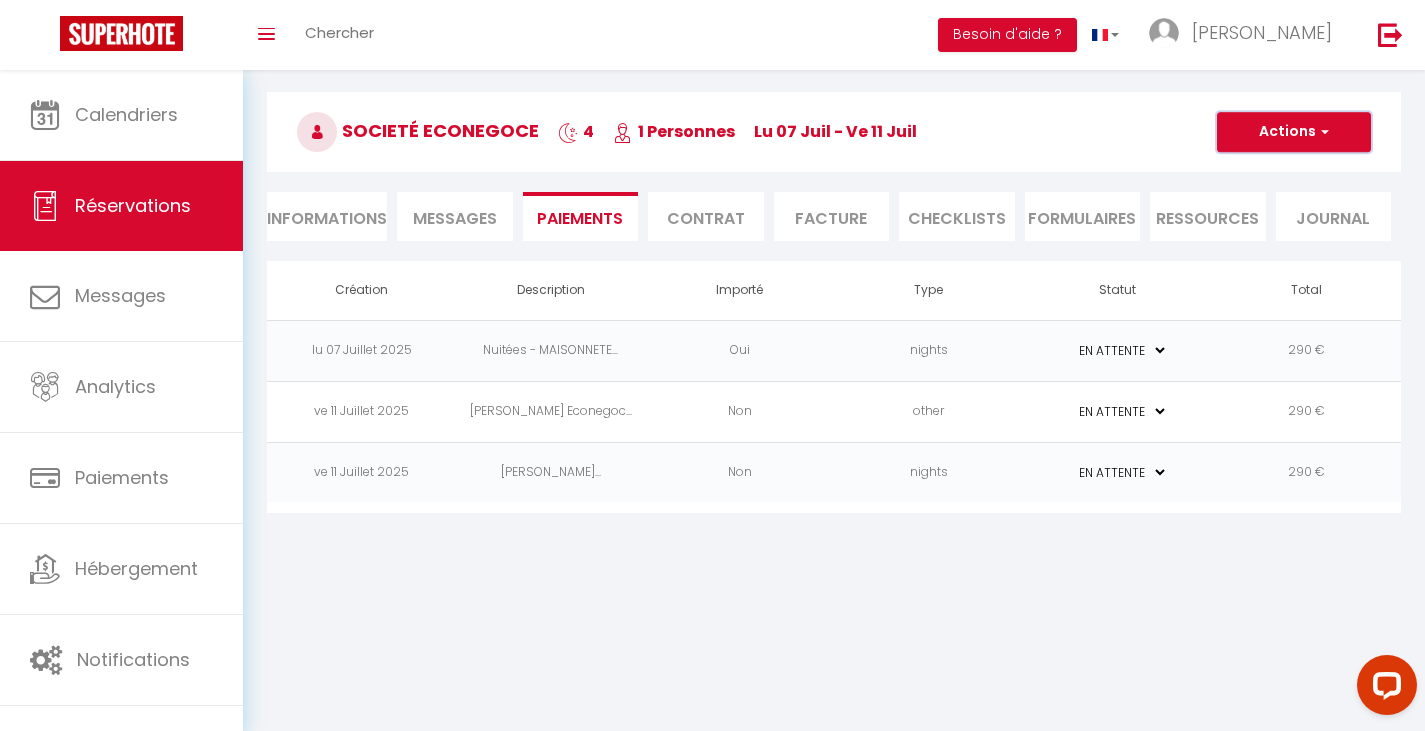click at bounding box center (1322, 132) 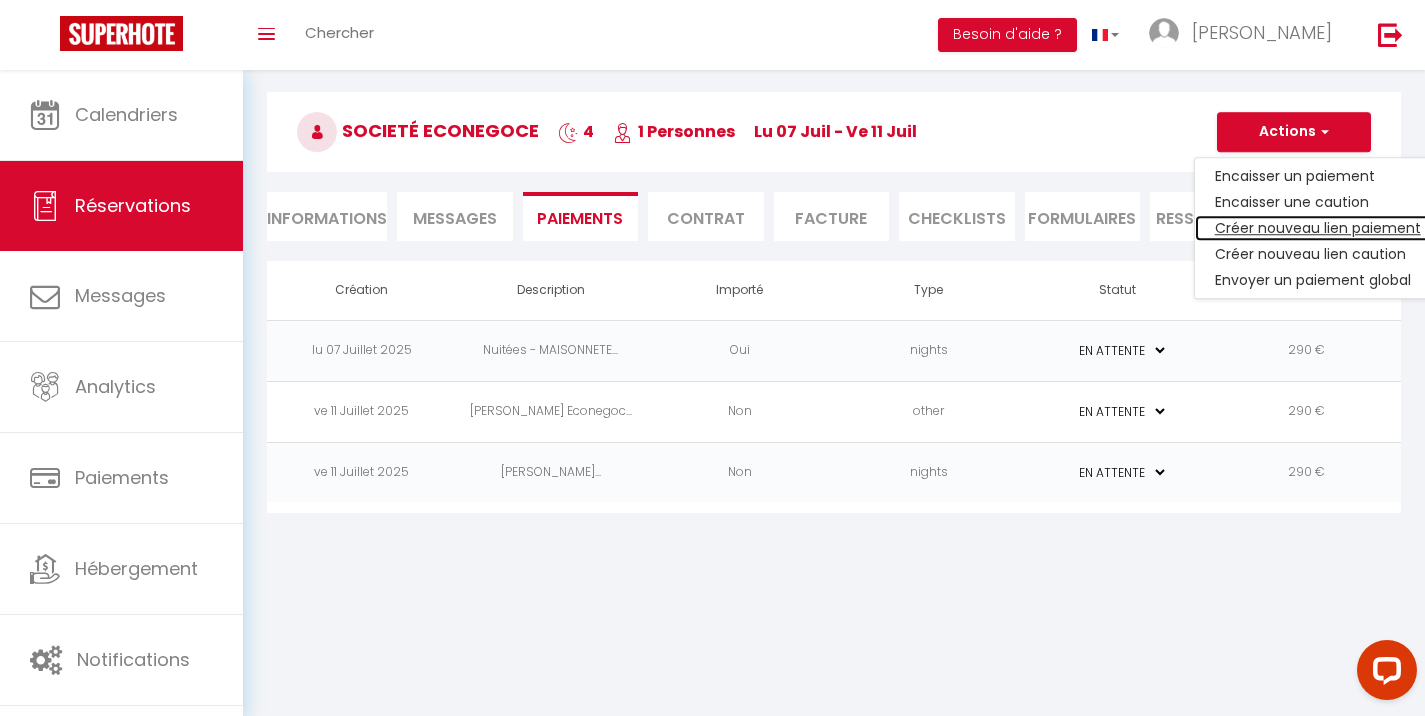 click on "Créer nouveau lien paiement" at bounding box center [1318, 228] 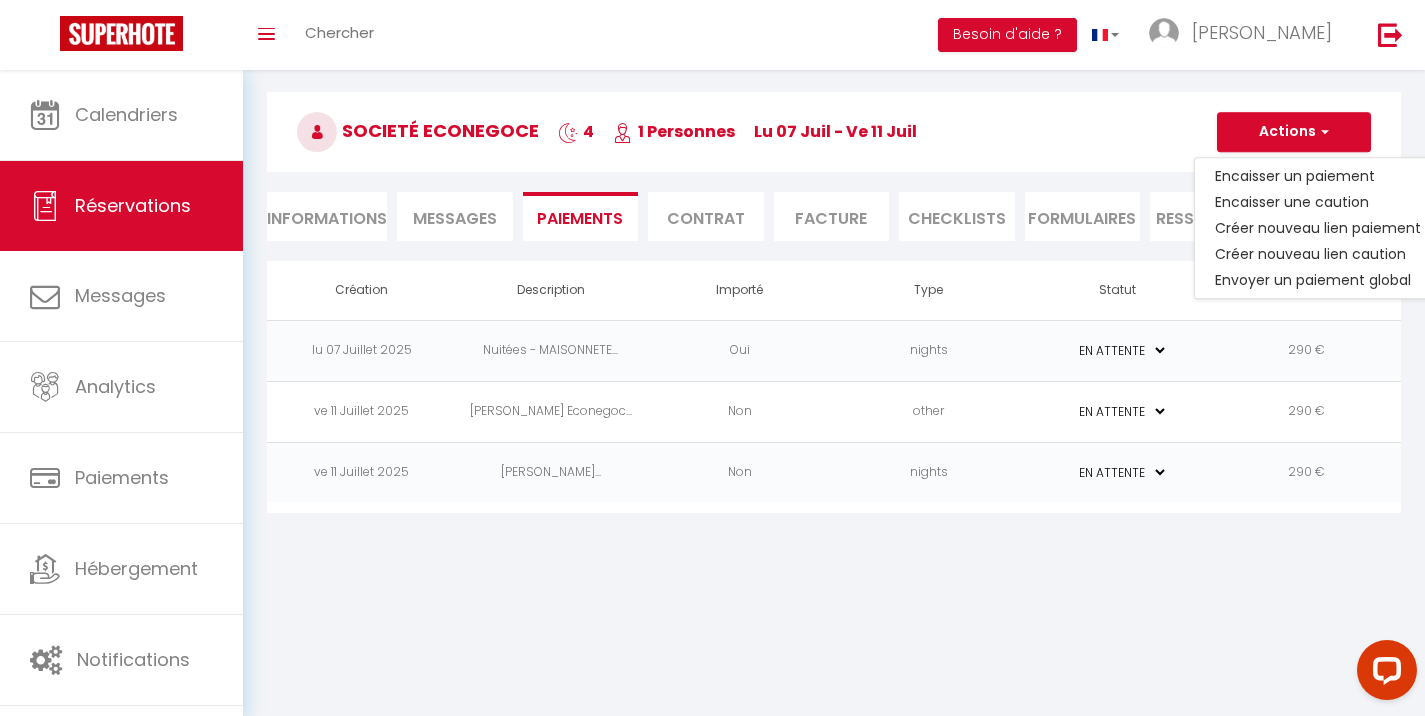type 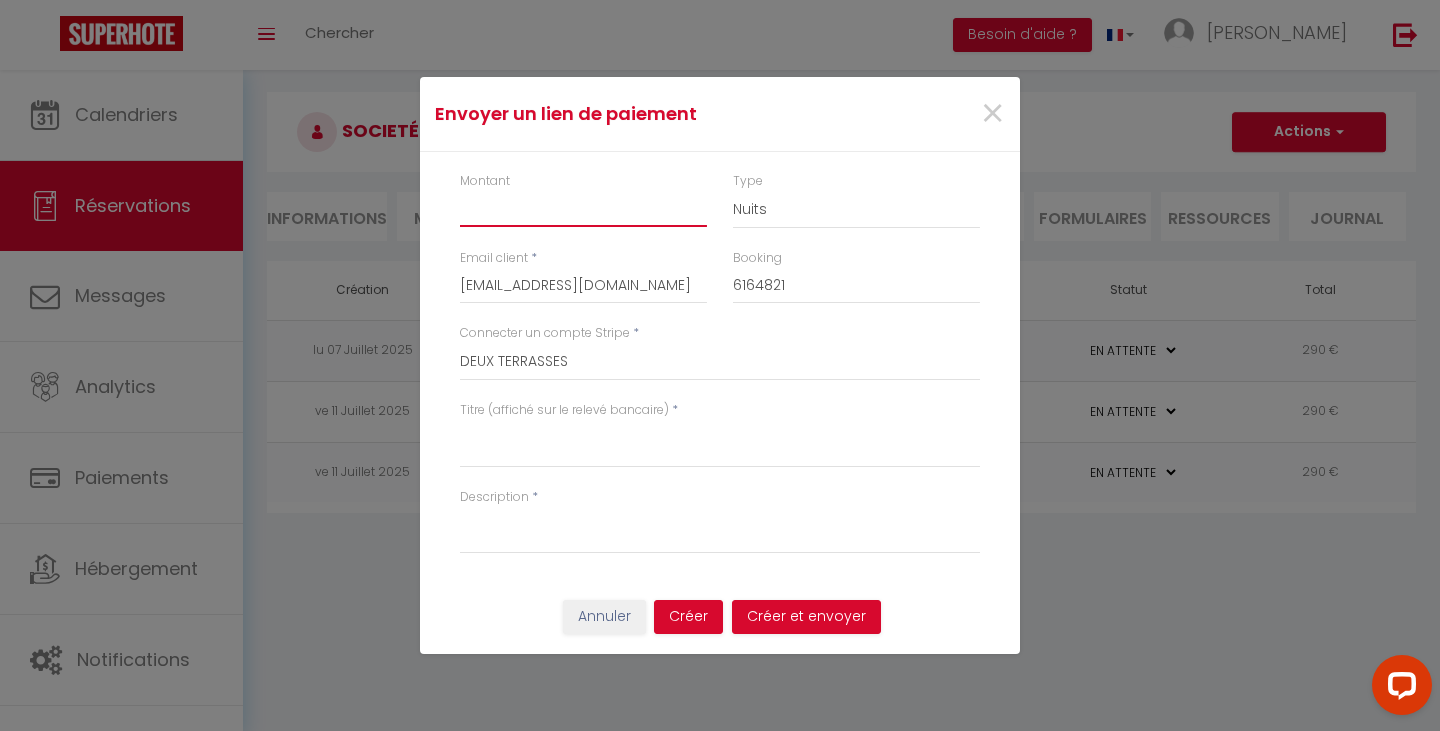 click on "Montant" at bounding box center [583, 209] 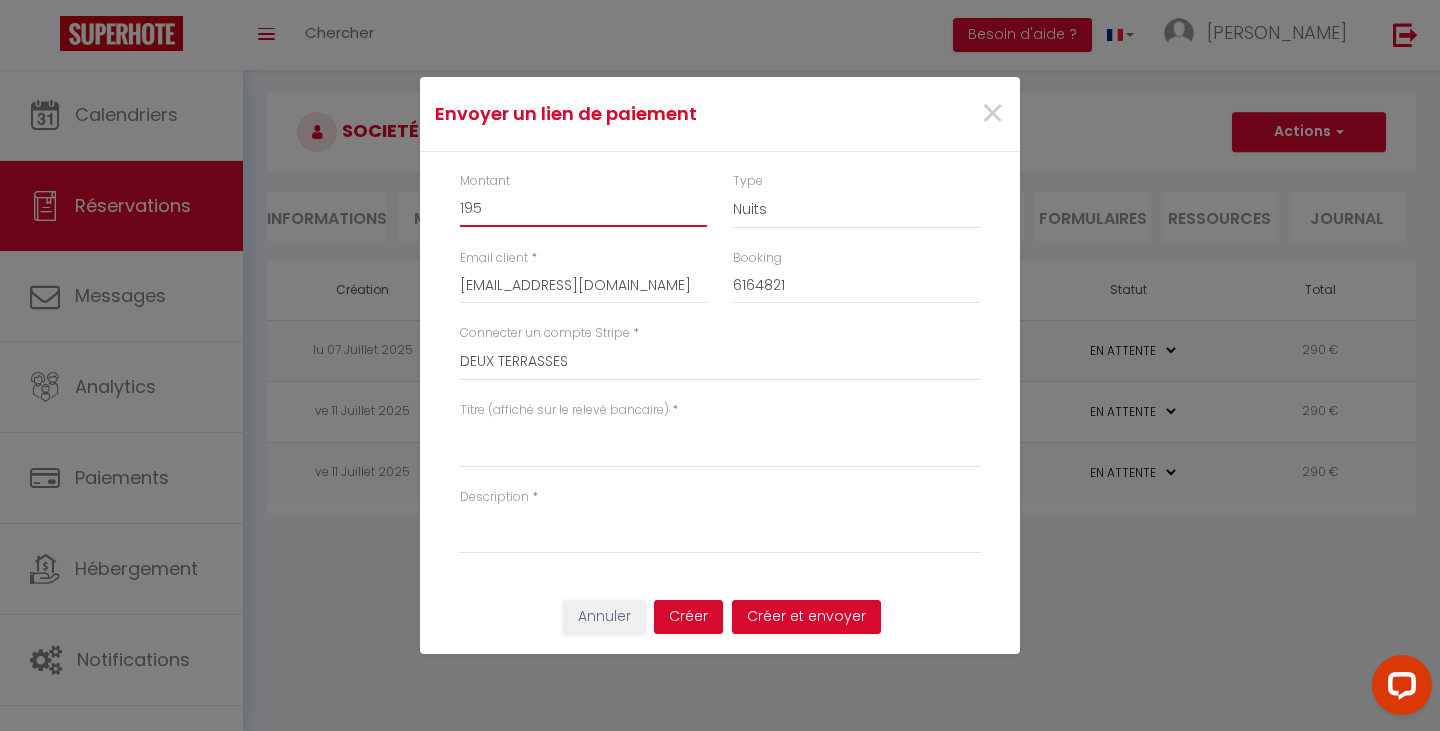 type on "195" 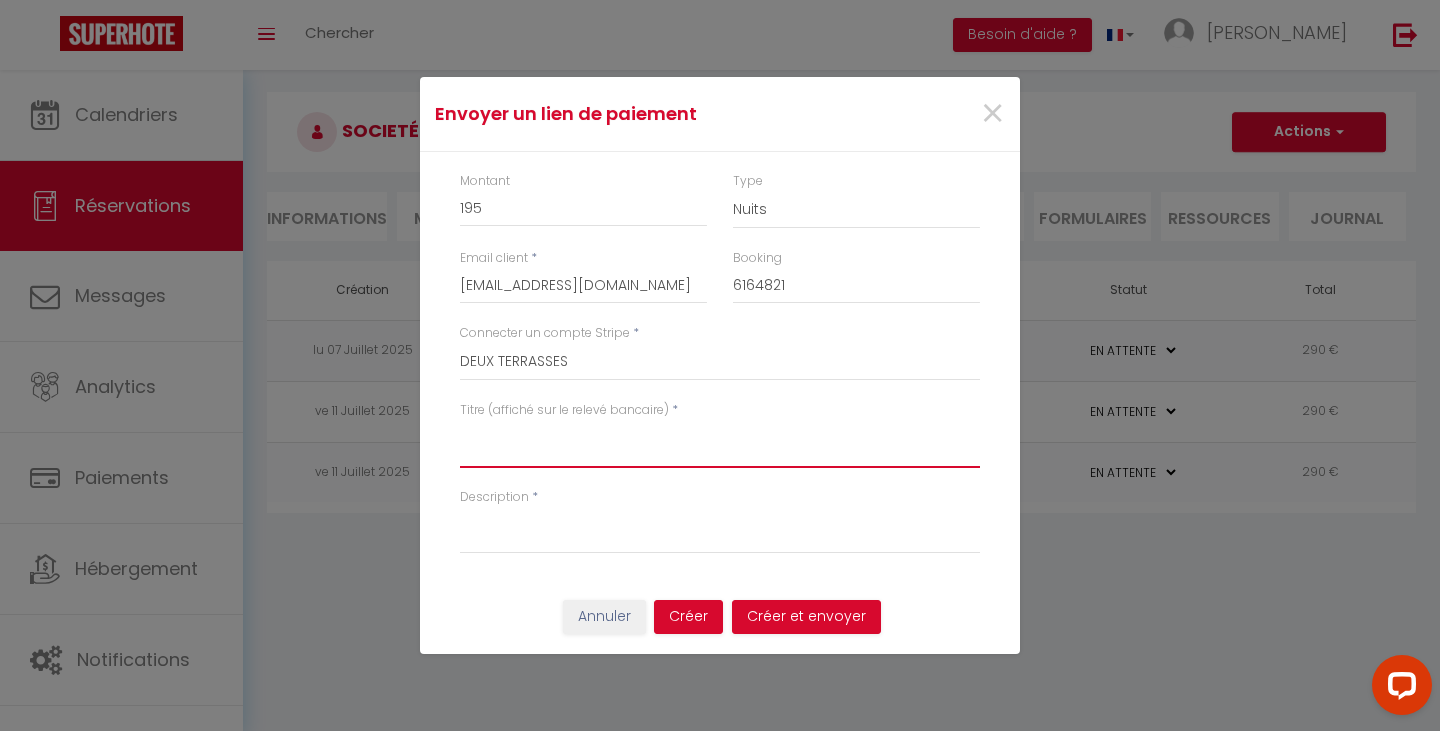 click on "Titre (affiché sur le relevé bancaire)" at bounding box center (720, 444) 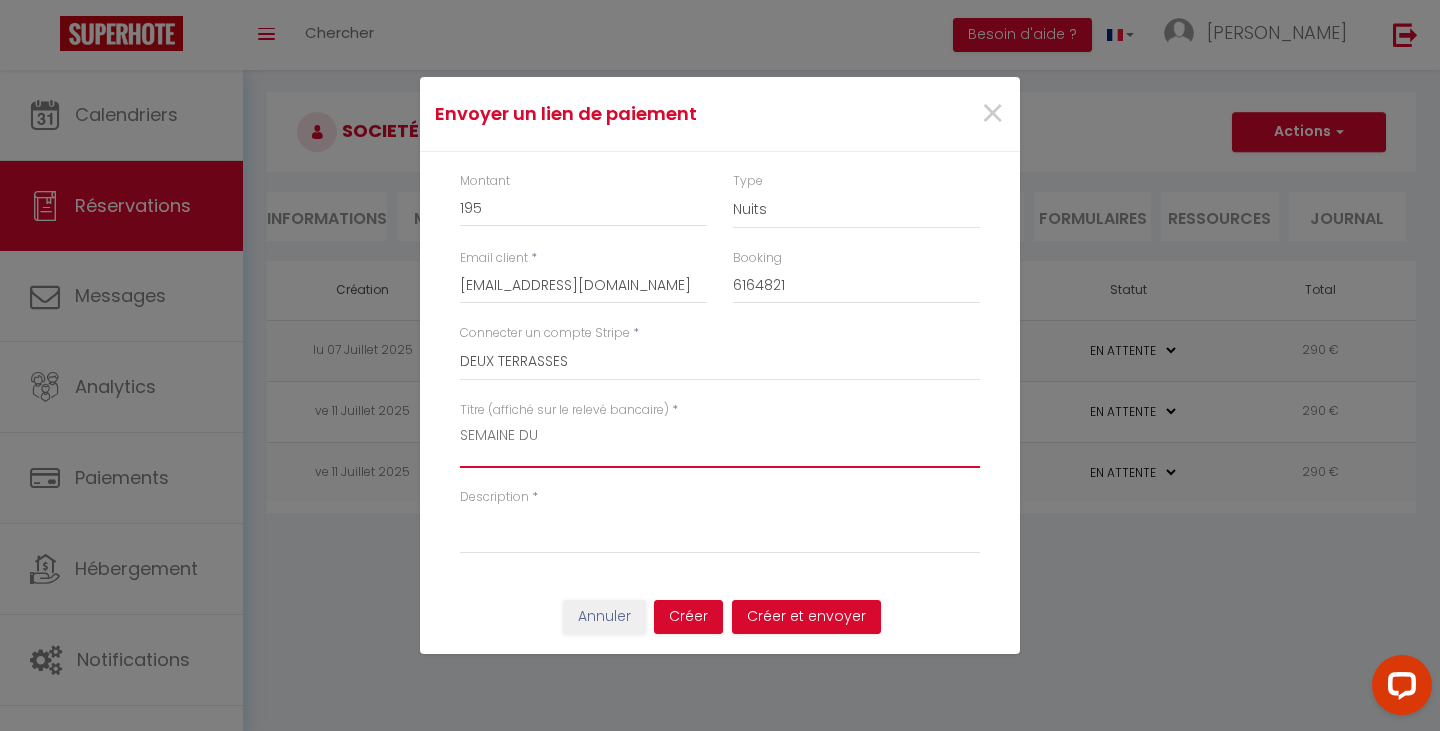 click on "SEMAINE DU" at bounding box center [720, 444] 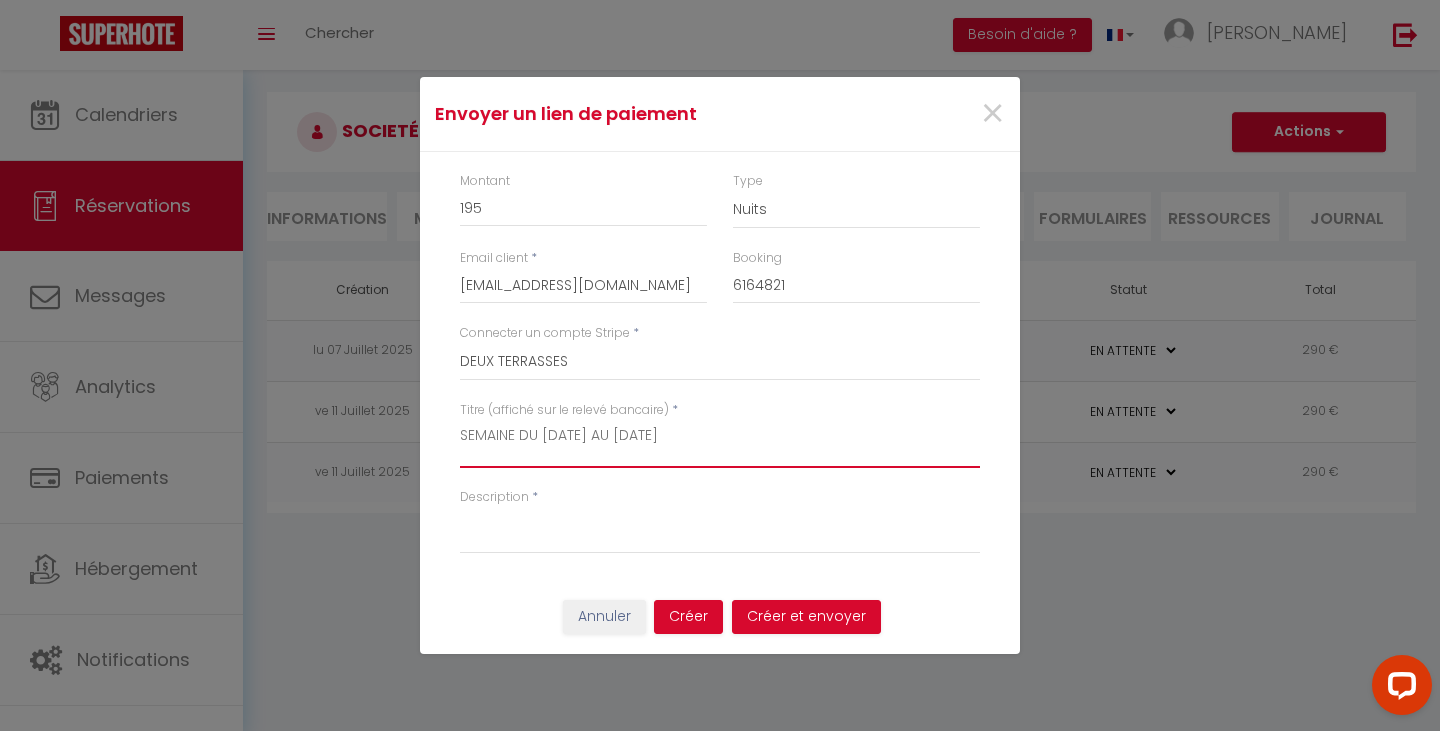 type on "SEMAINE DU 28/07/2025 AU 31/07/2025" 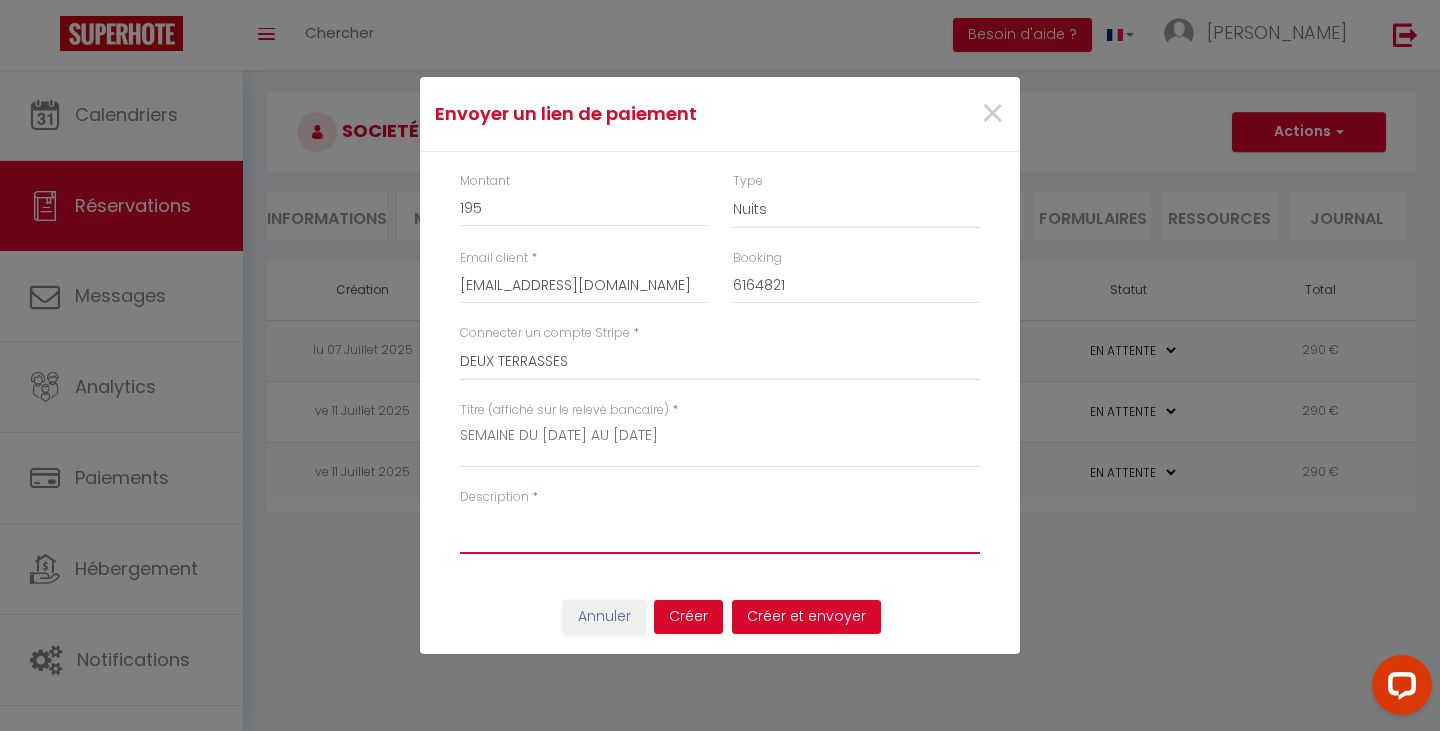 click on "Description" at bounding box center [720, 530] 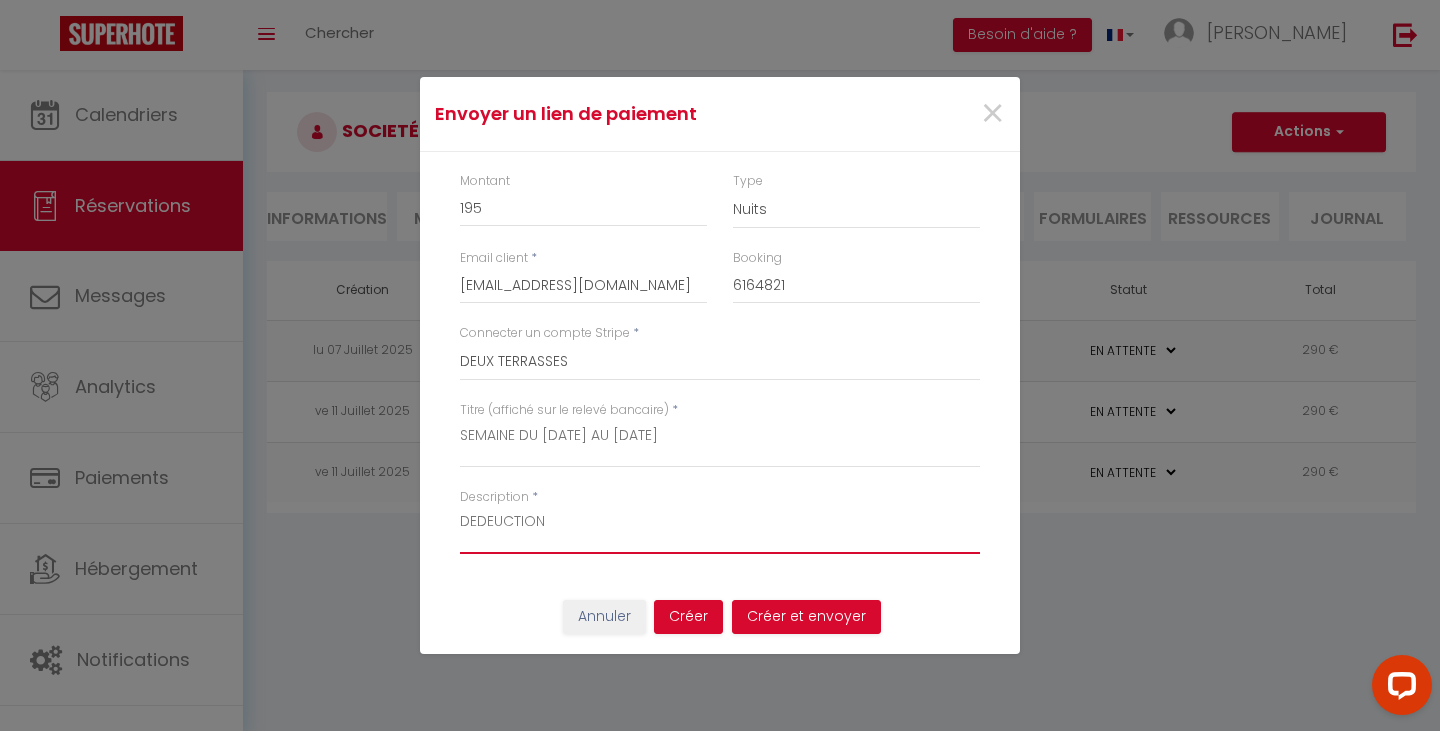 click on "DEDEUCTION" at bounding box center (720, 530) 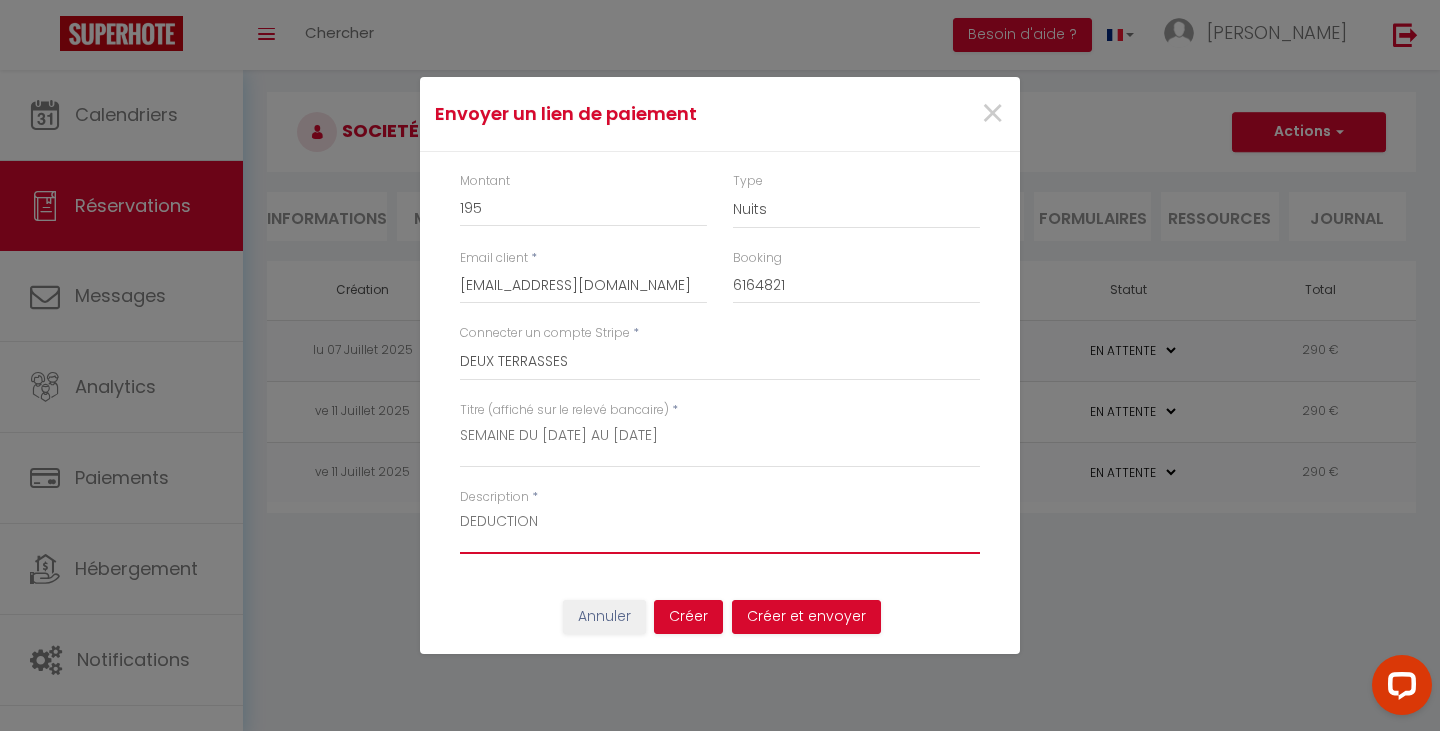 click on "DEDUCTION" at bounding box center (720, 530) 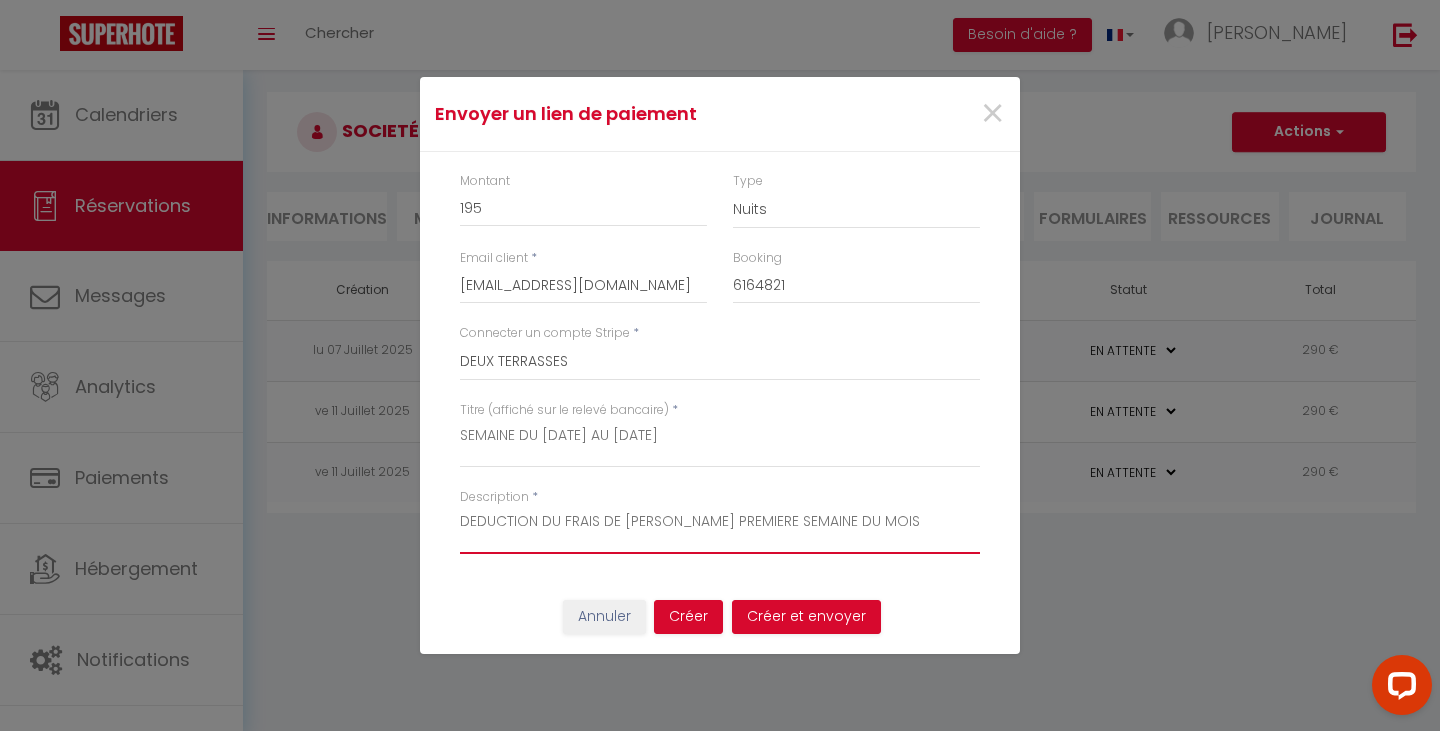 click on "DEDUCTION DU FRAIS DE MENAGE PREMIERE SEMAINE DU MOIS" at bounding box center [720, 530] 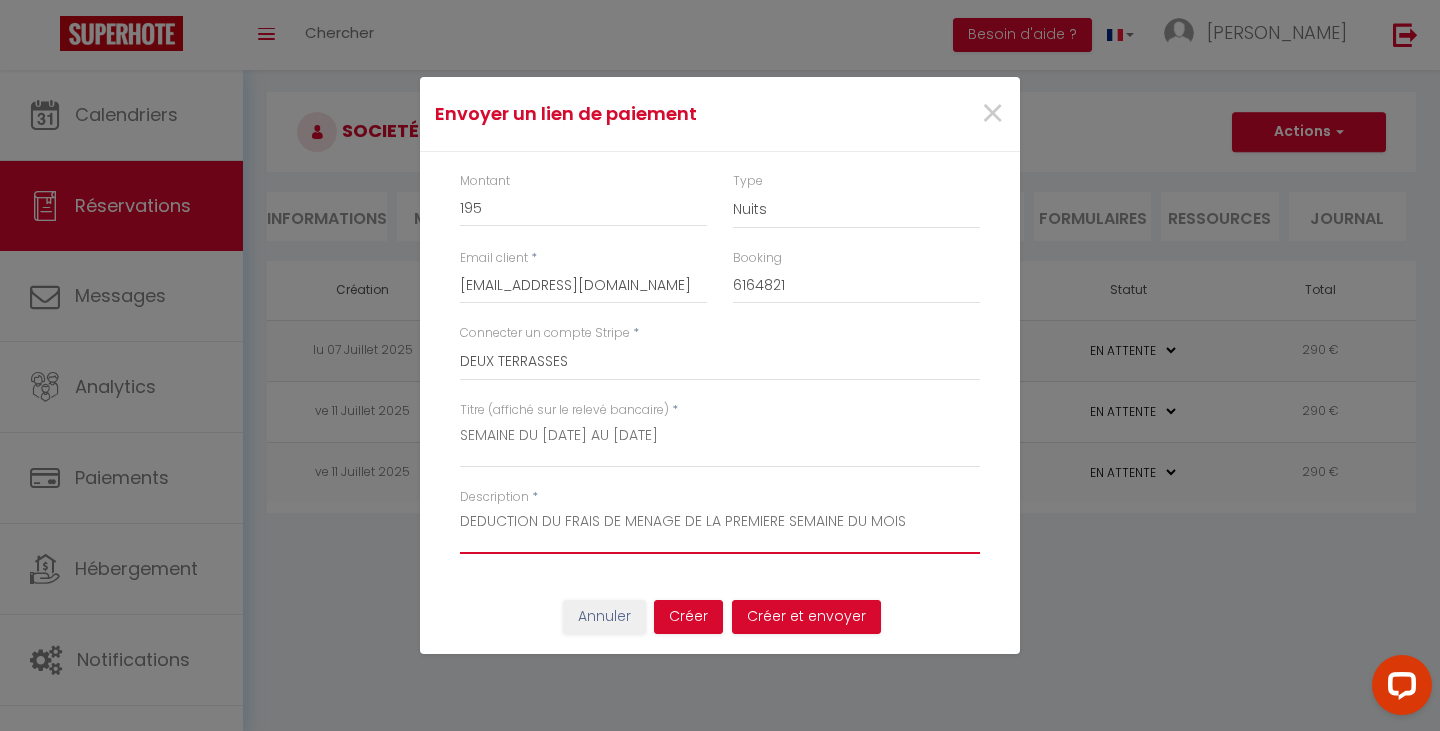 type on "DEDUCTION DU FRAIS DE MENAGE DE LA PREMIERE SEMAINE DU MOIS" 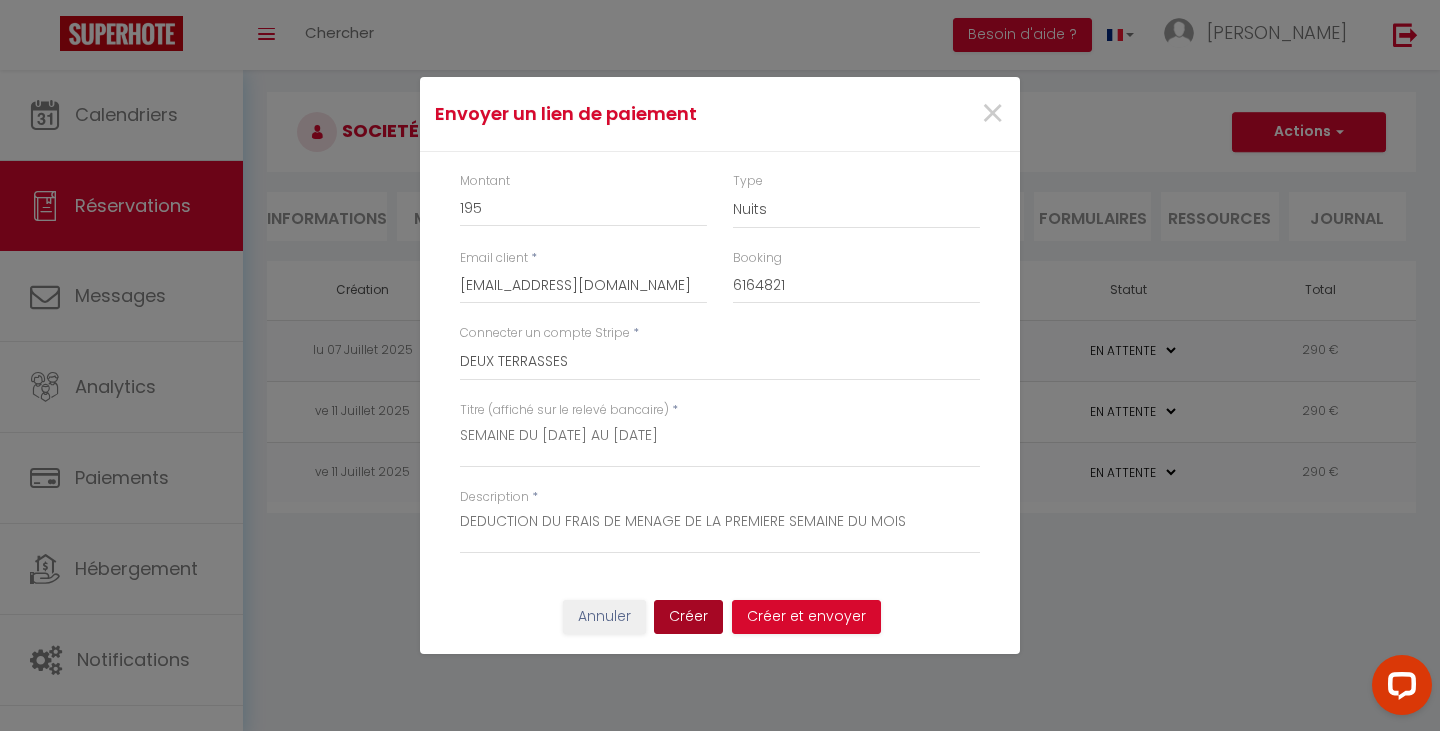 click on "Créer" at bounding box center (688, 617) 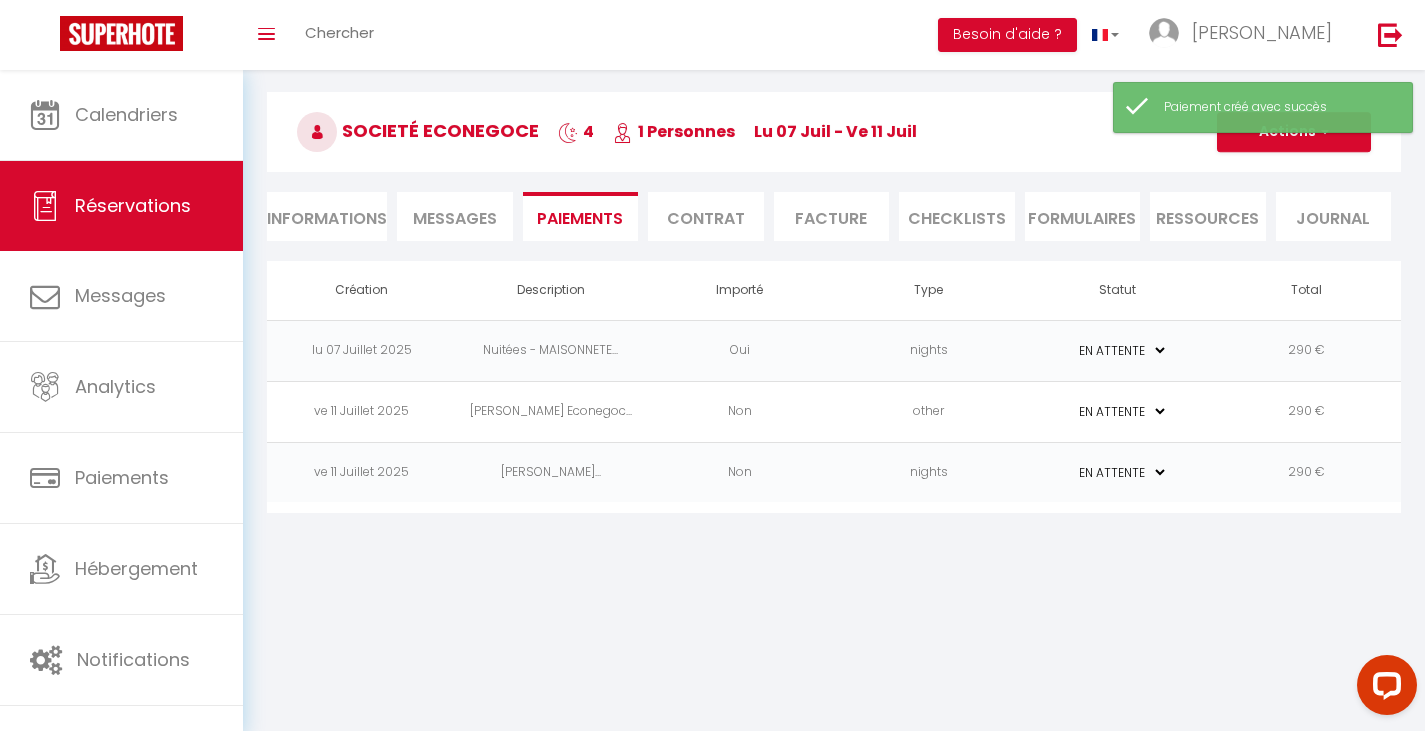 select on "0" 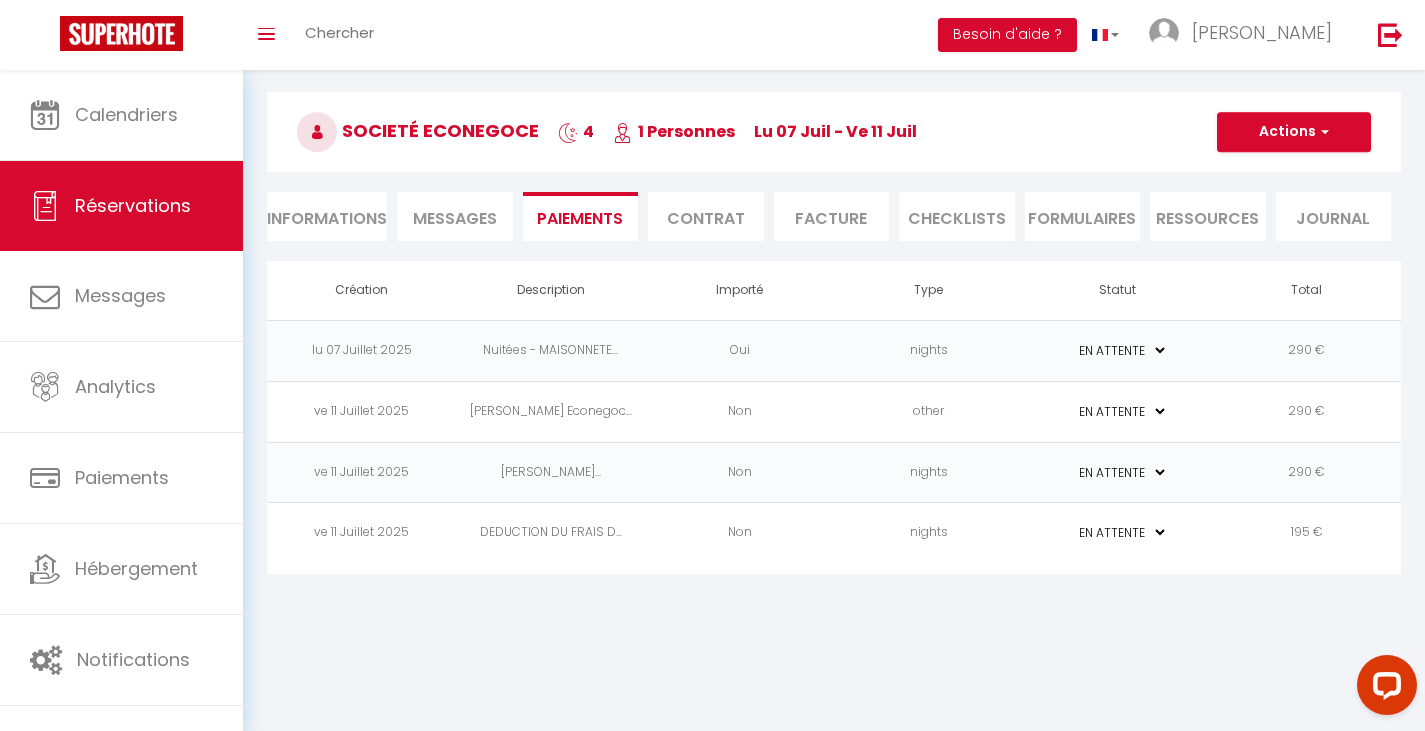 click on "Facture" at bounding box center (832, 216) 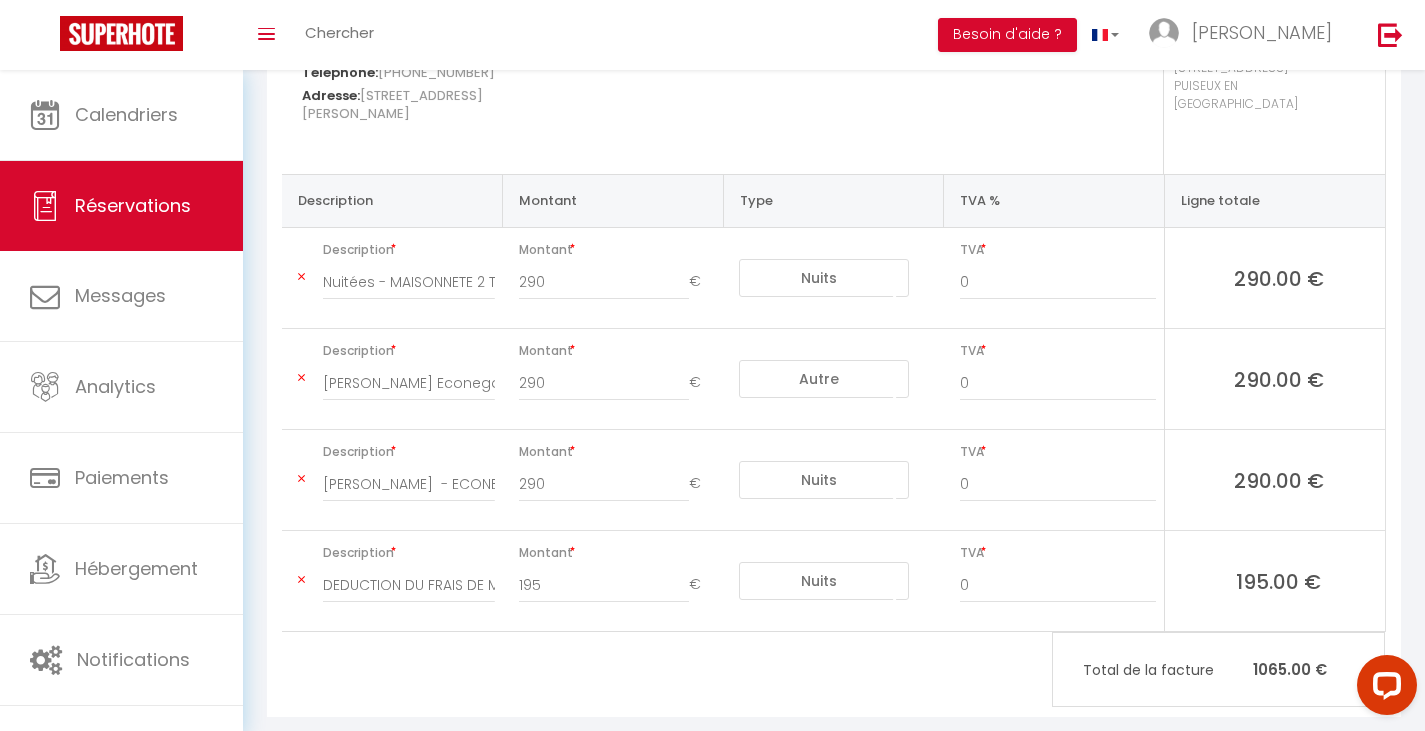 scroll, scrollTop: 356, scrollLeft: 0, axis: vertical 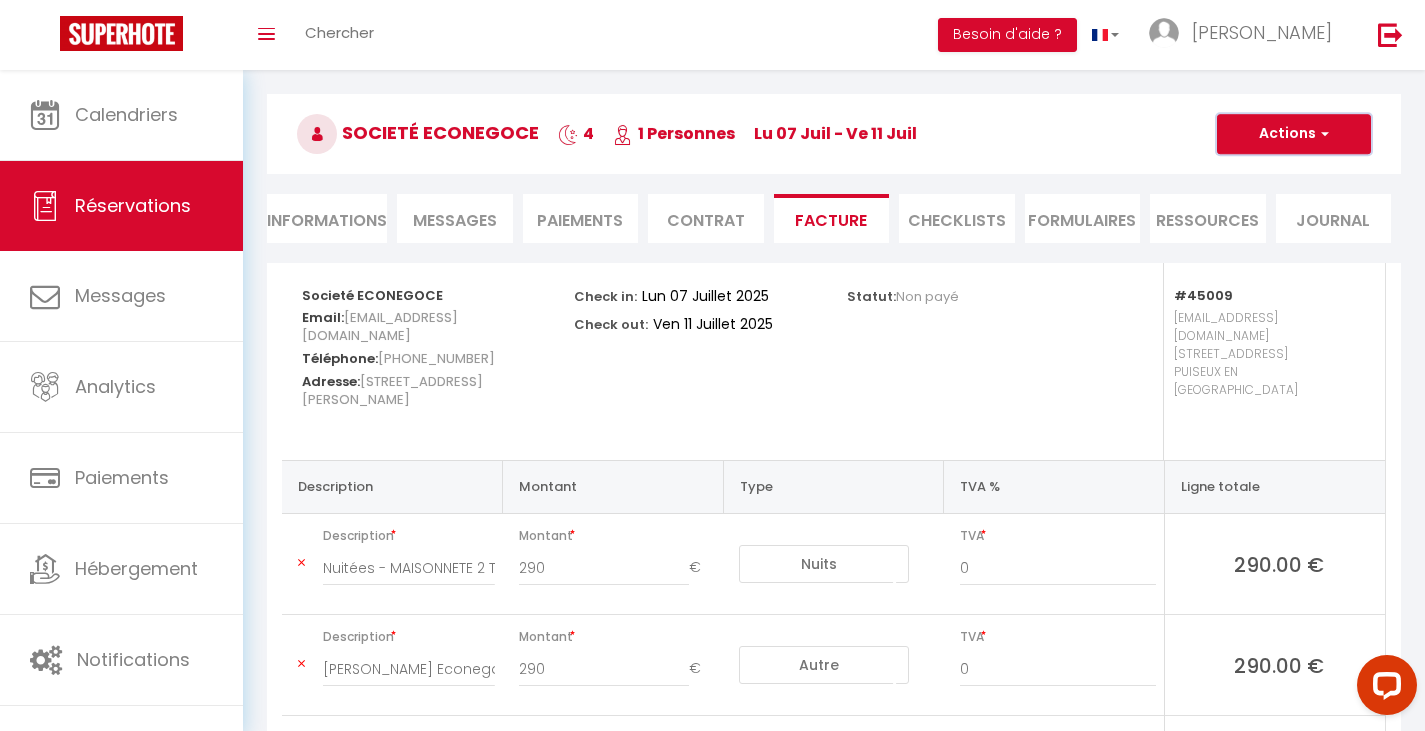 click at bounding box center [1322, 134] 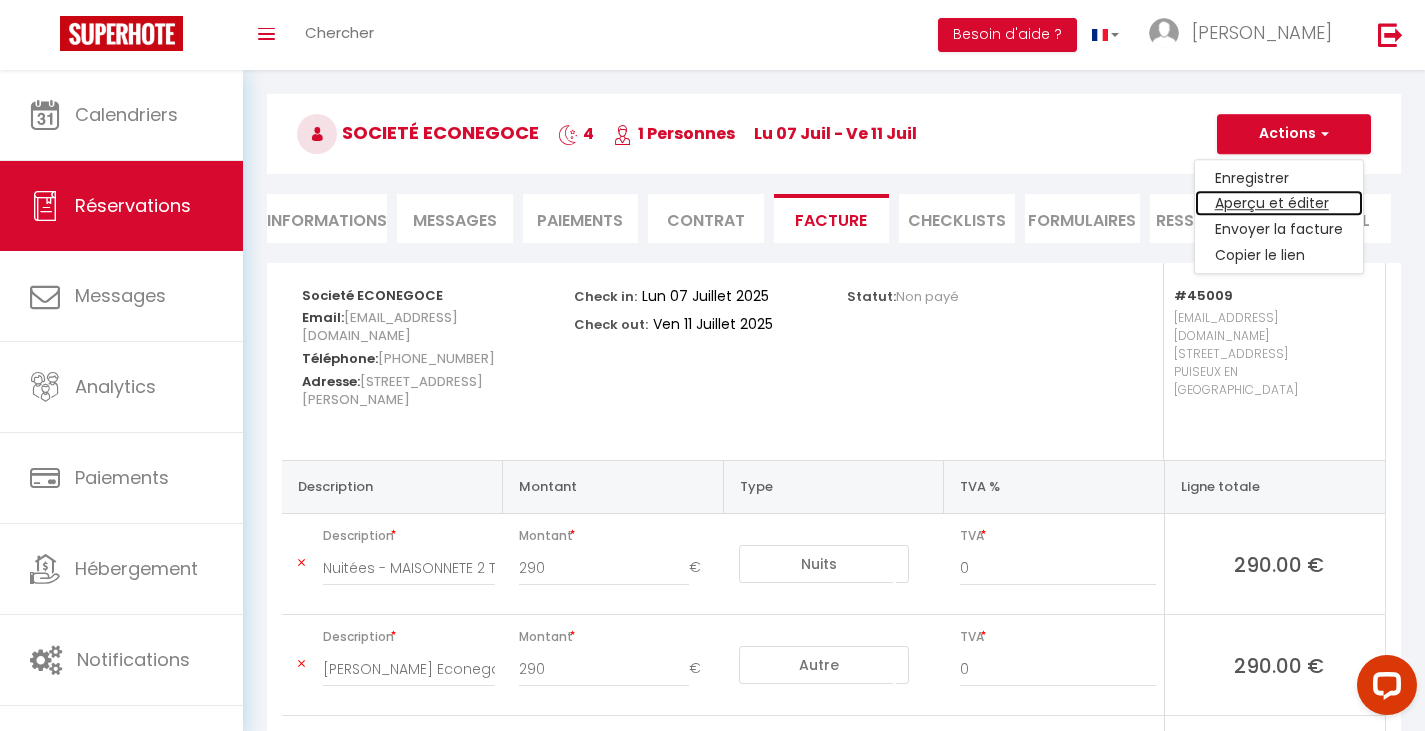 click on "Aperçu et éditer" at bounding box center [1279, 204] 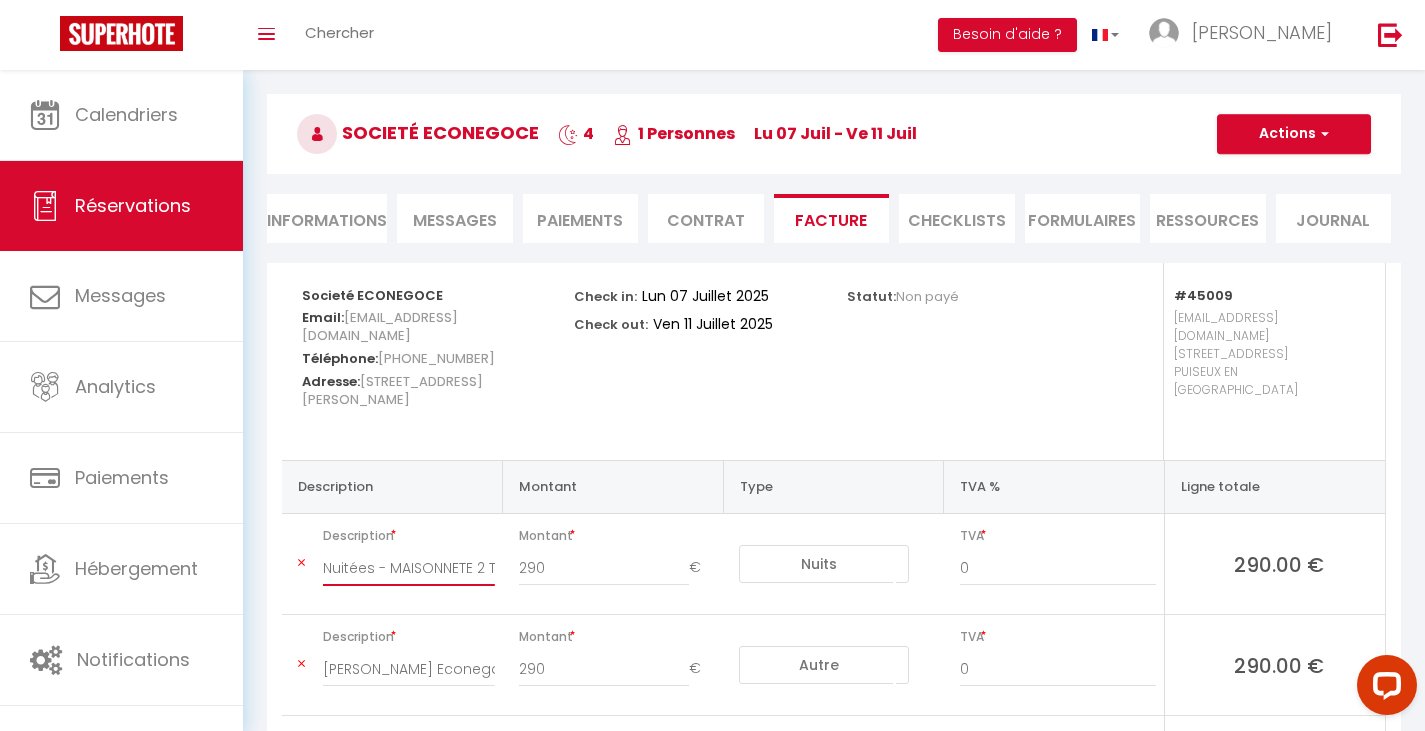 click on "Nuitées - MAISONNETE 2 TERRASSES - Societé ECONEGOCE" at bounding box center [409, 568] 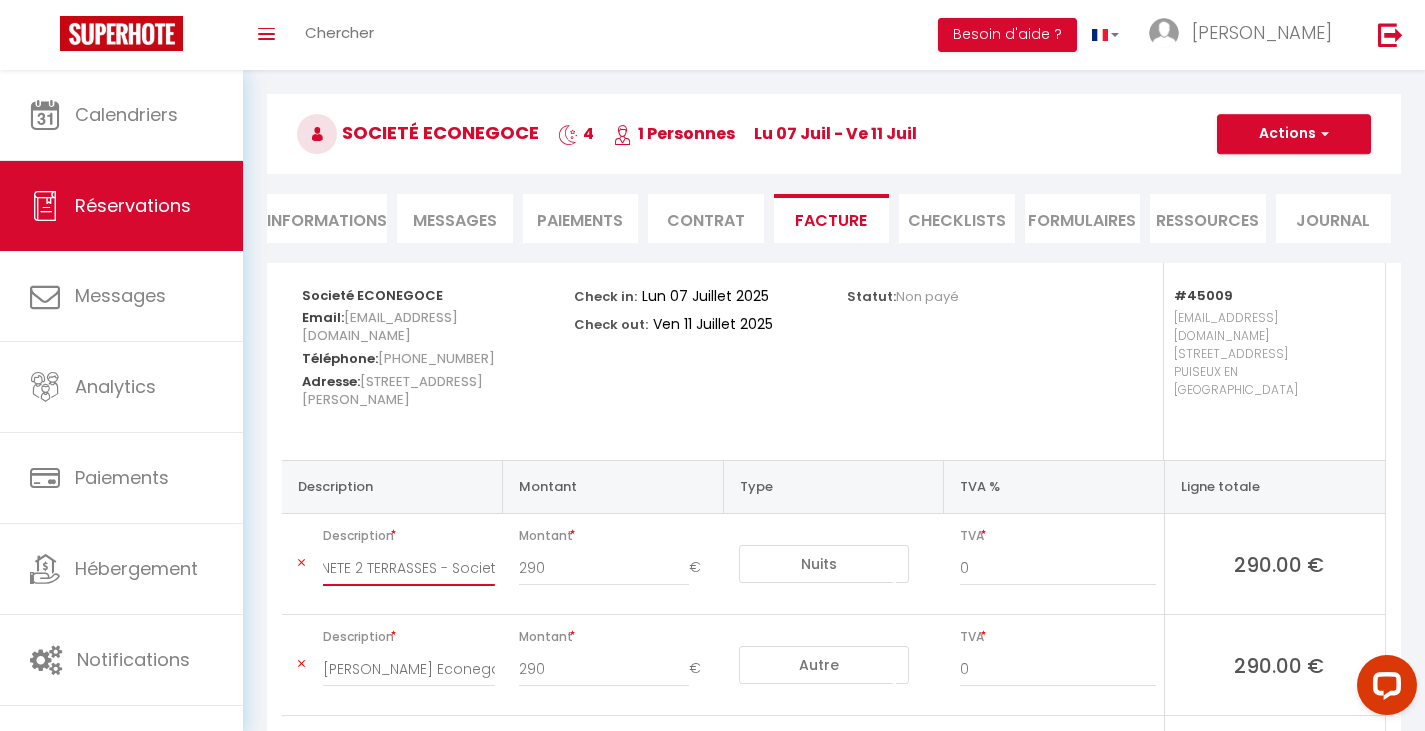 scroll, scrollTop: 0, scrollLeft: 0, axis: both 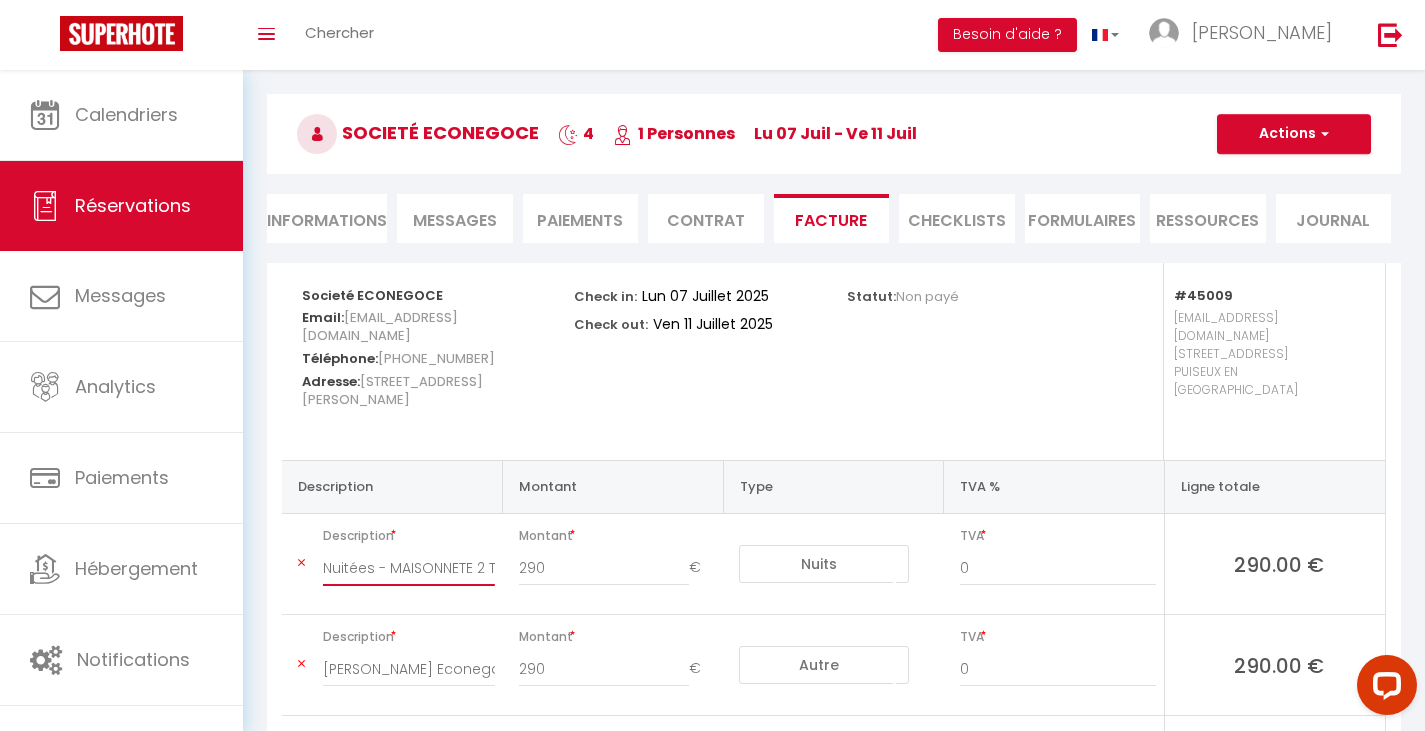drag, startPoint x: 326, startPoint y: 533, endPoint x: 305, endPoint y: 525, distance: 22.472204 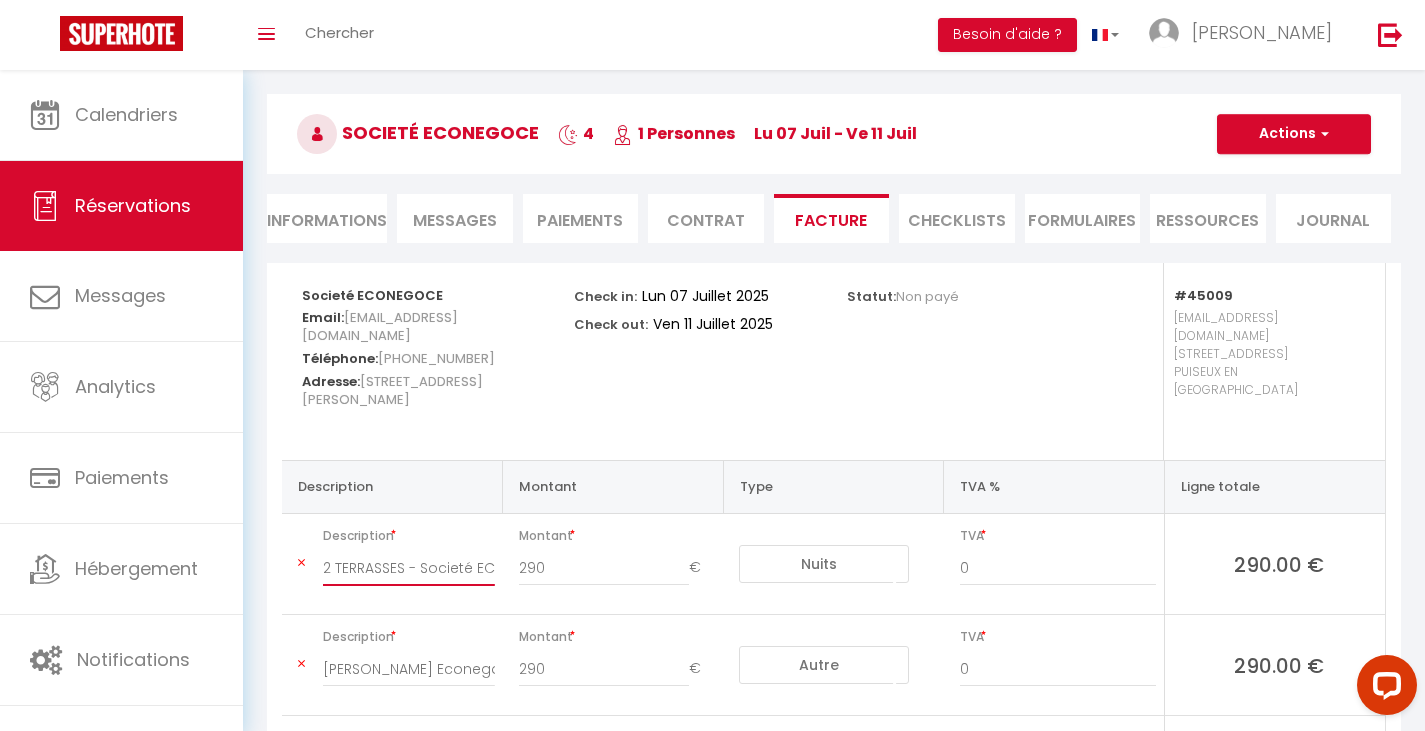 scroll, scrollTop: 0, scrollLeft: 220, axis: horizontal 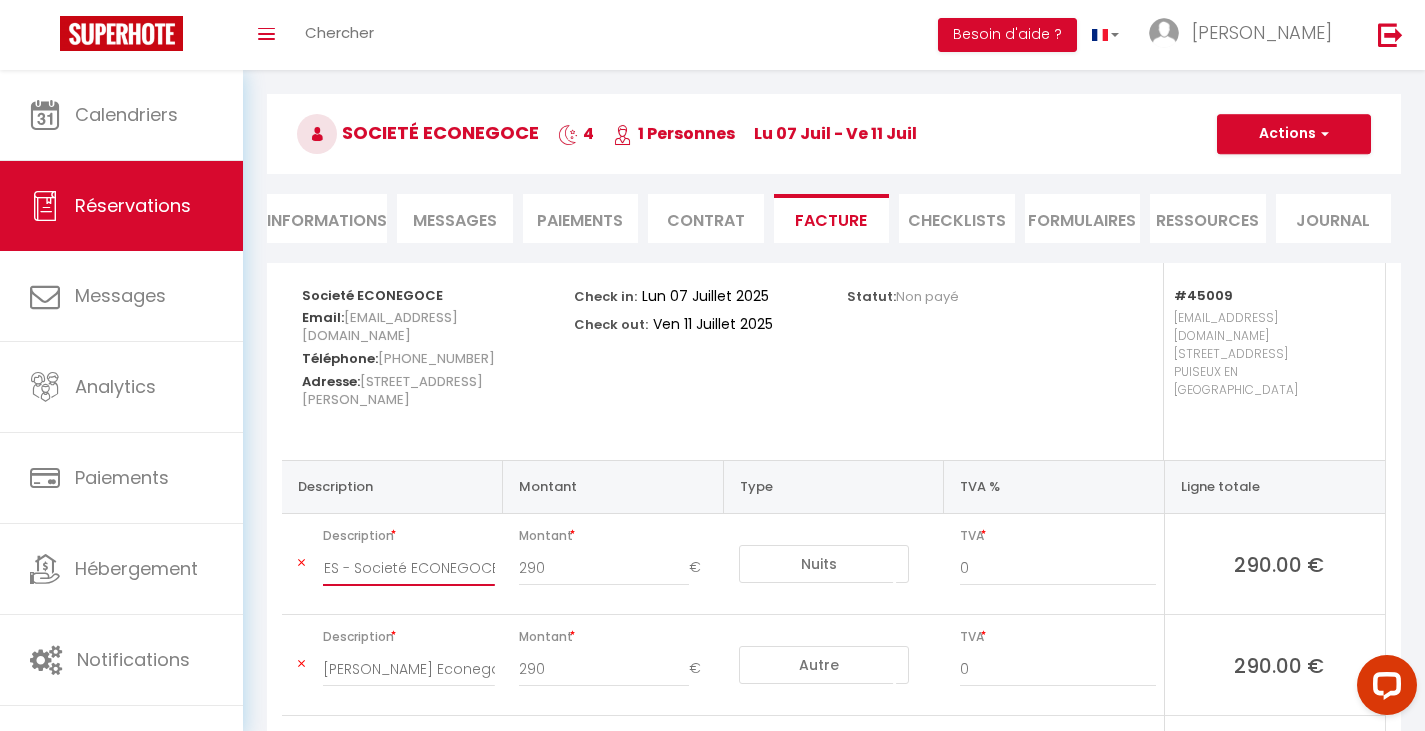 drag, startPoint x: 324, startPoint y: 532, endPoint x: 529, endPoint y: 539, distance: 205.11948 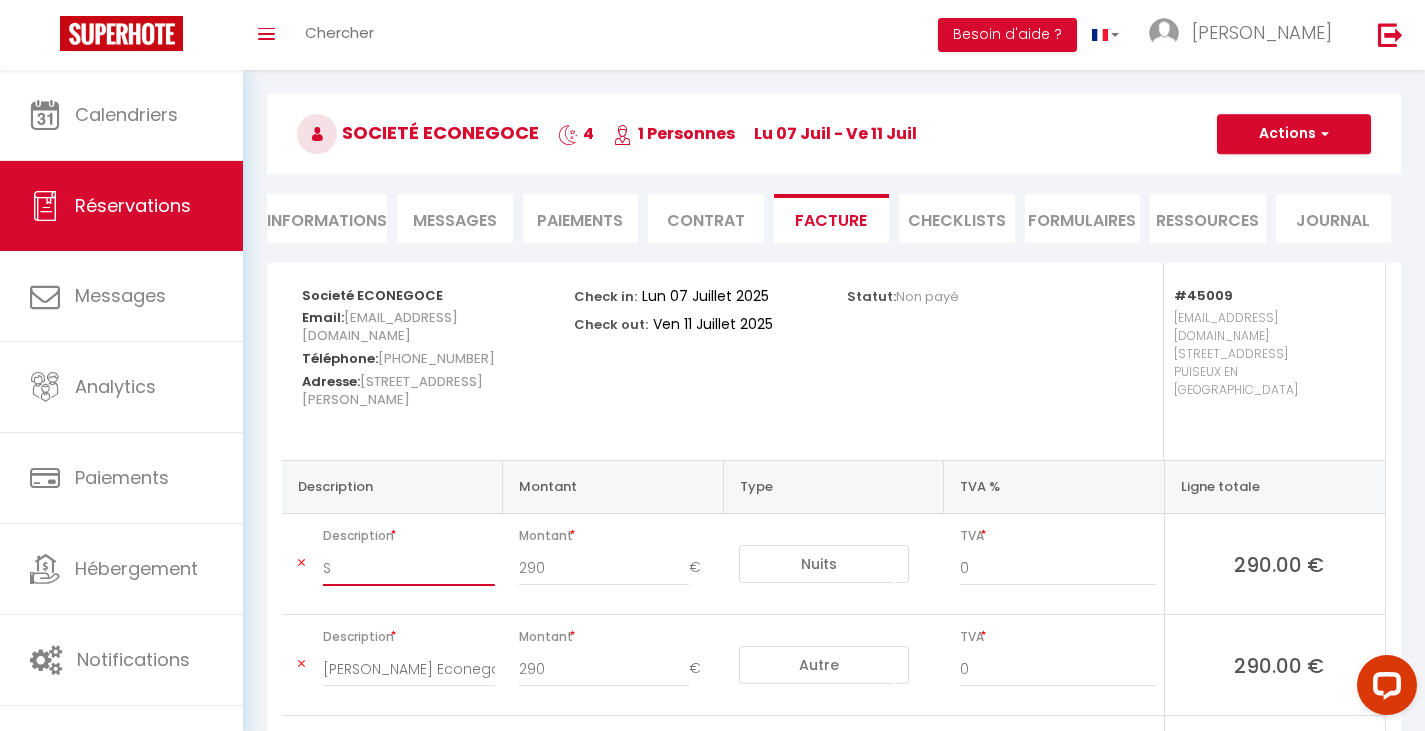 scroll, scrollTop: 0, scrollLeft: 0, axis: both 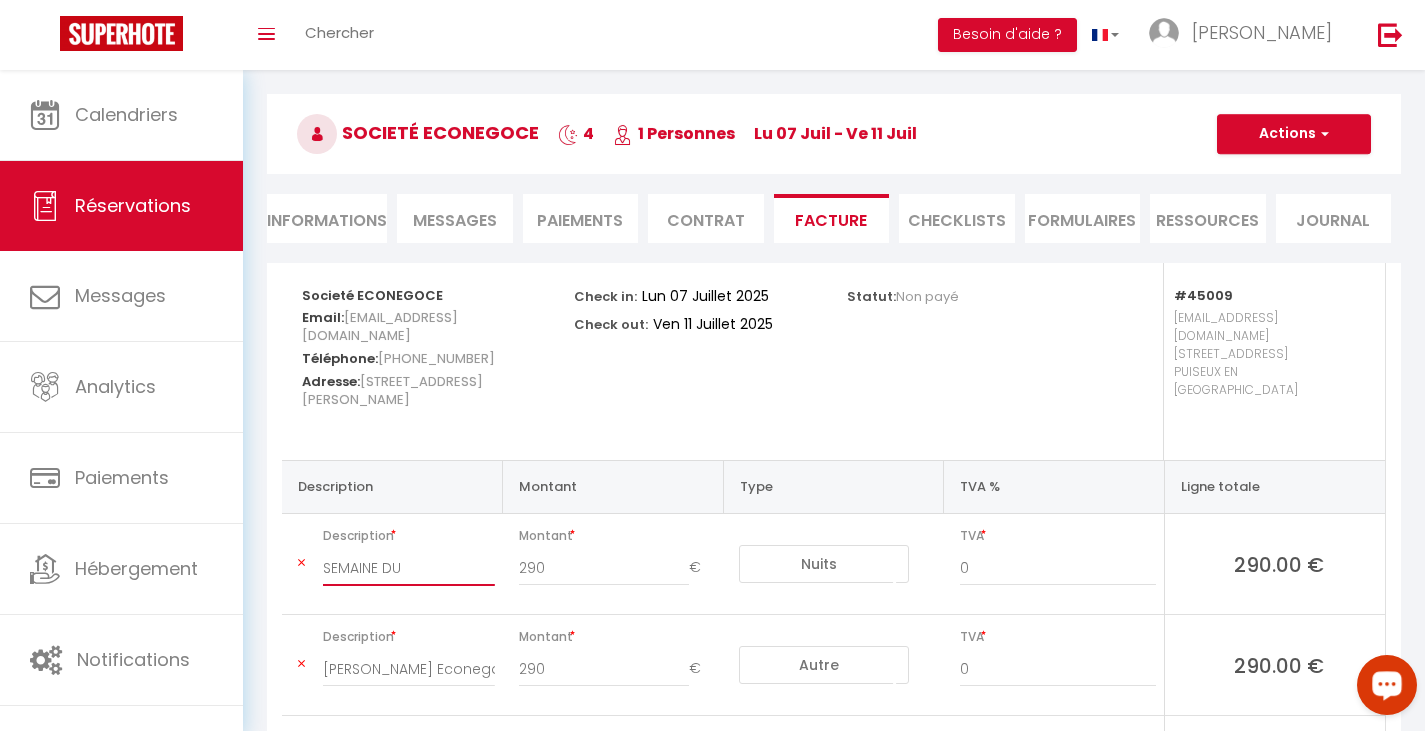 click on "SEMAINE DU" at bounding box center (409, 568) 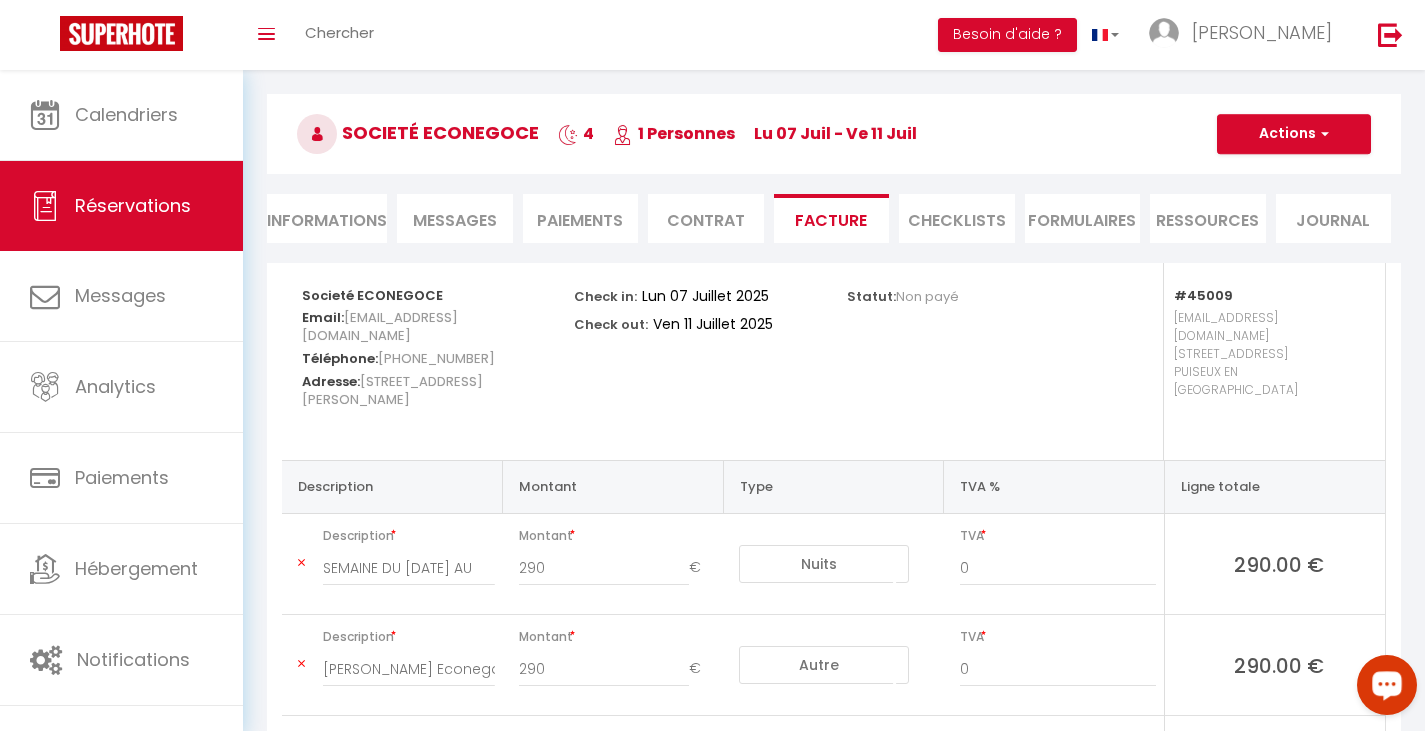 scroll, scrollTop: 0, scrollLeft: 0, axis: both 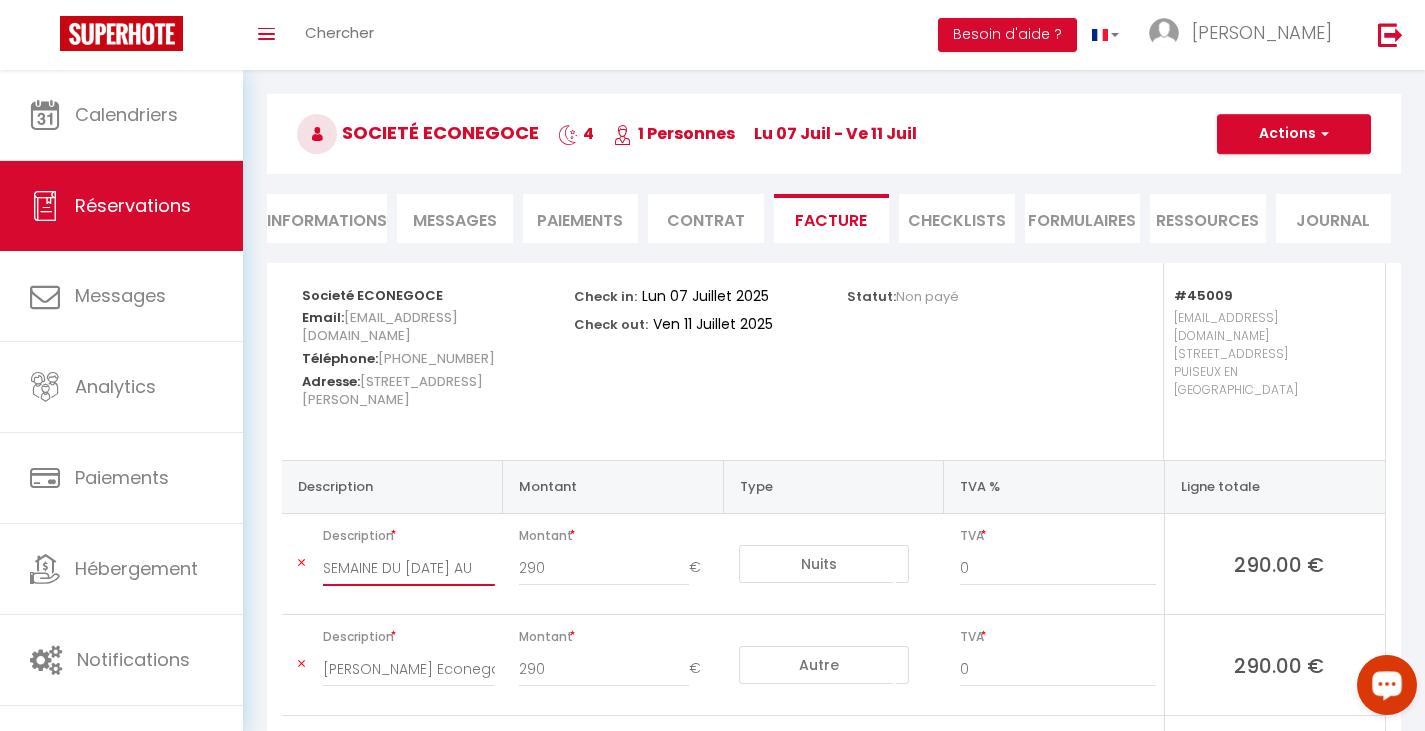 click on "SEMAINE DU 07/07/2025 AU" at bounding box center (409, 568) 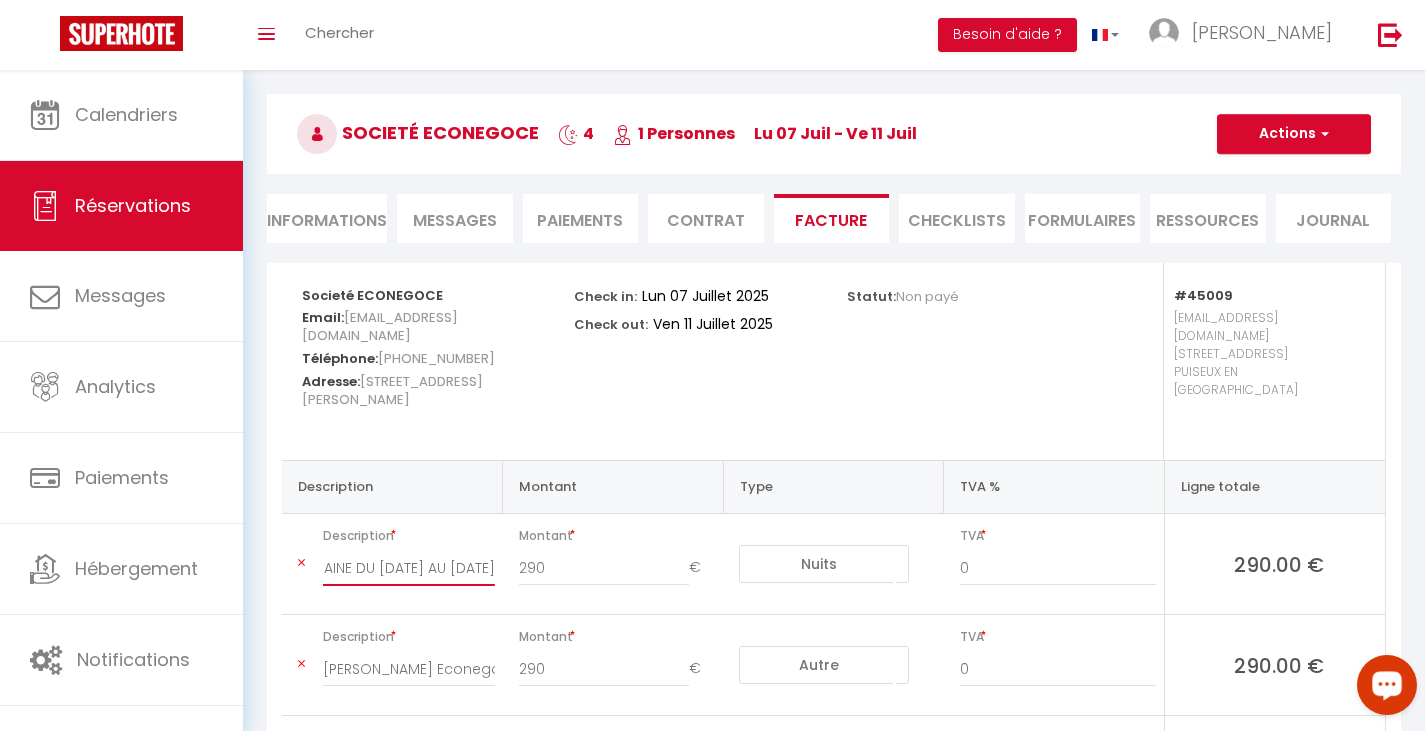 scroll, scrollTop: 0, scrollLeft: 84, axis: horizontal 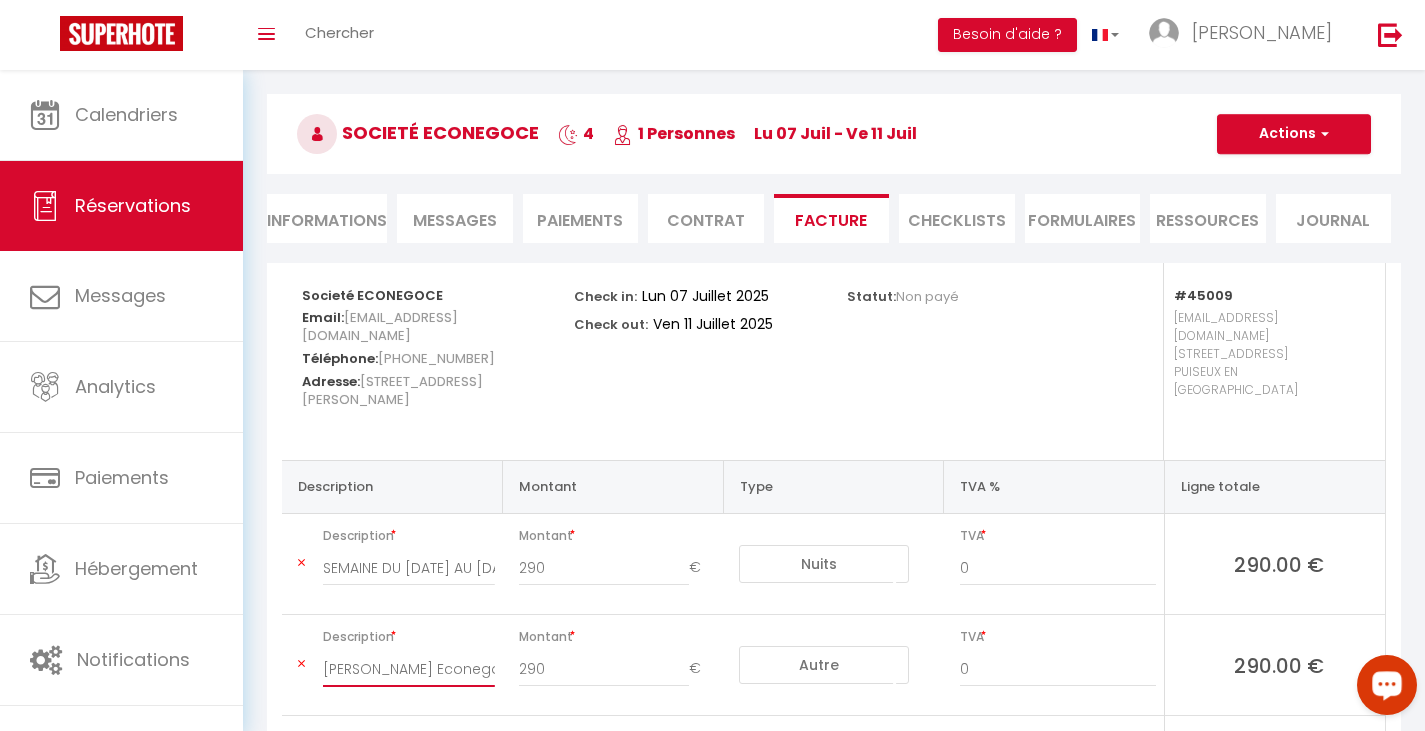 drag, startPoint x: 323, startPoint y: 635, endPoint x: 569, endPoint y: 630, distance: 246.05081 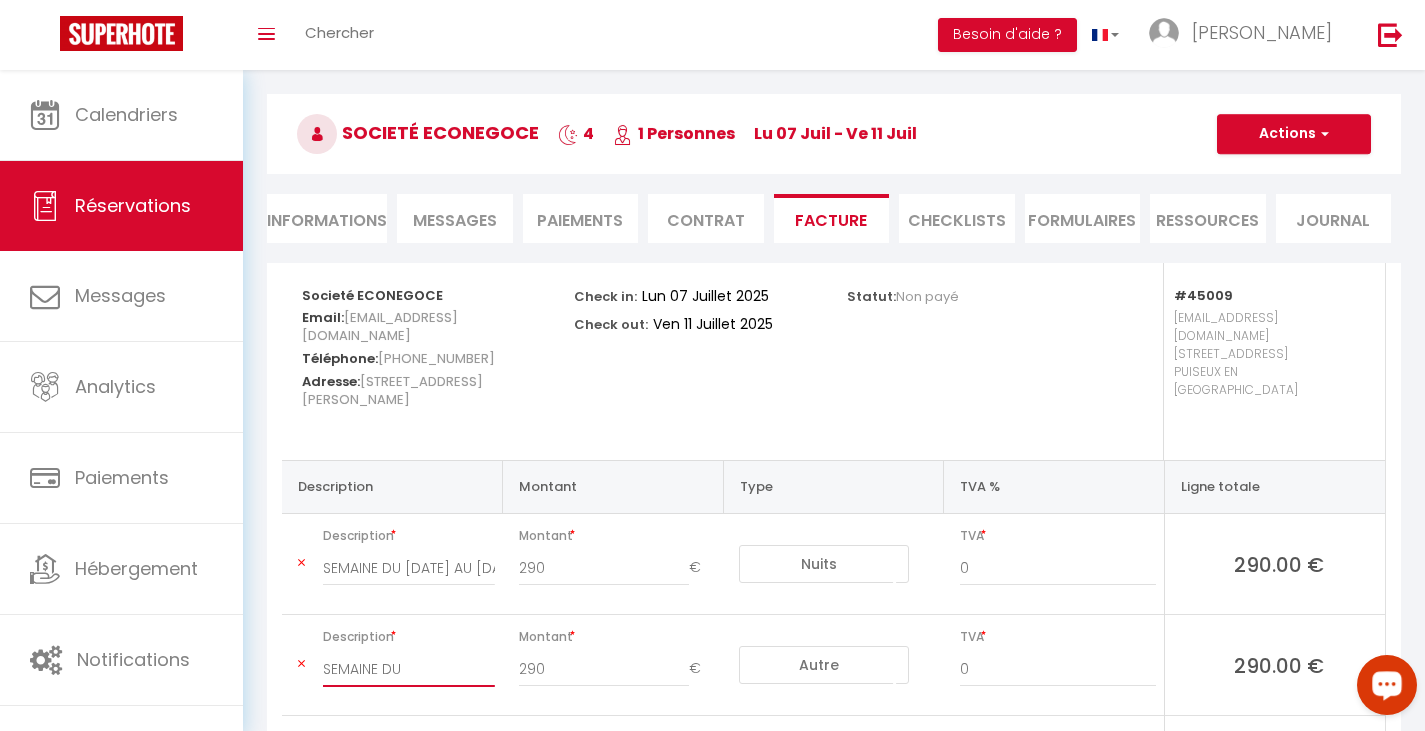click on "SEMAINE DU" at bounding box center [409, 669] 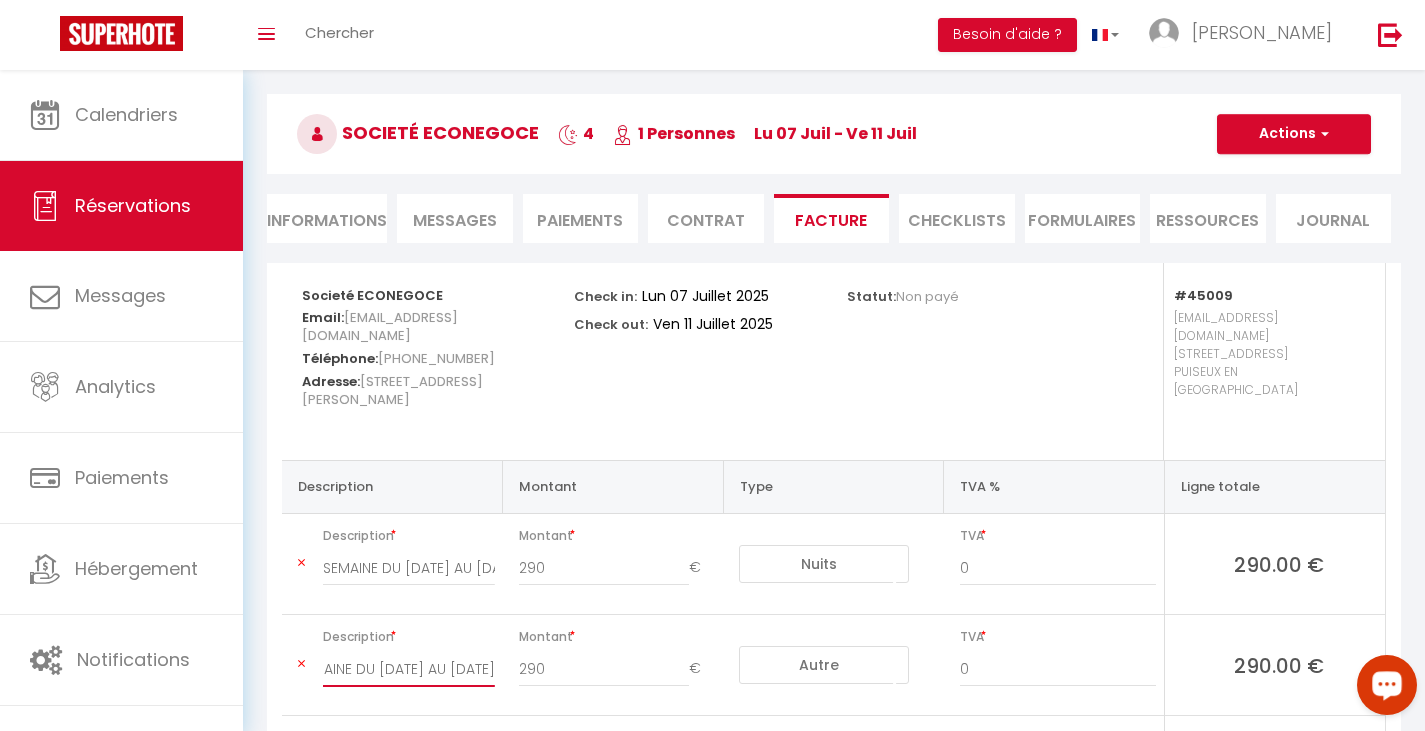 scroll, scrollTop: 0, scrollLeft: 86, axis: horizontal 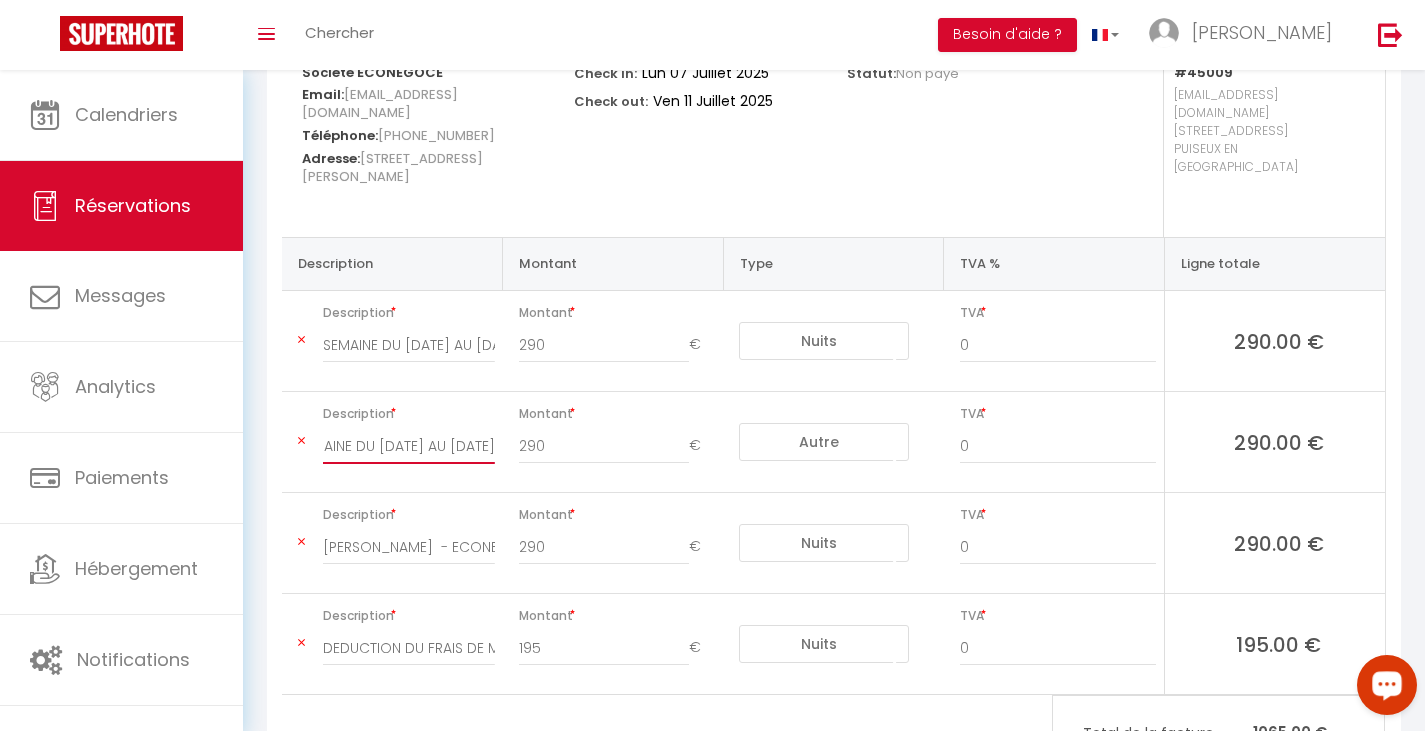 type on "SEMAINE DU [DATE] AU [DATE]" 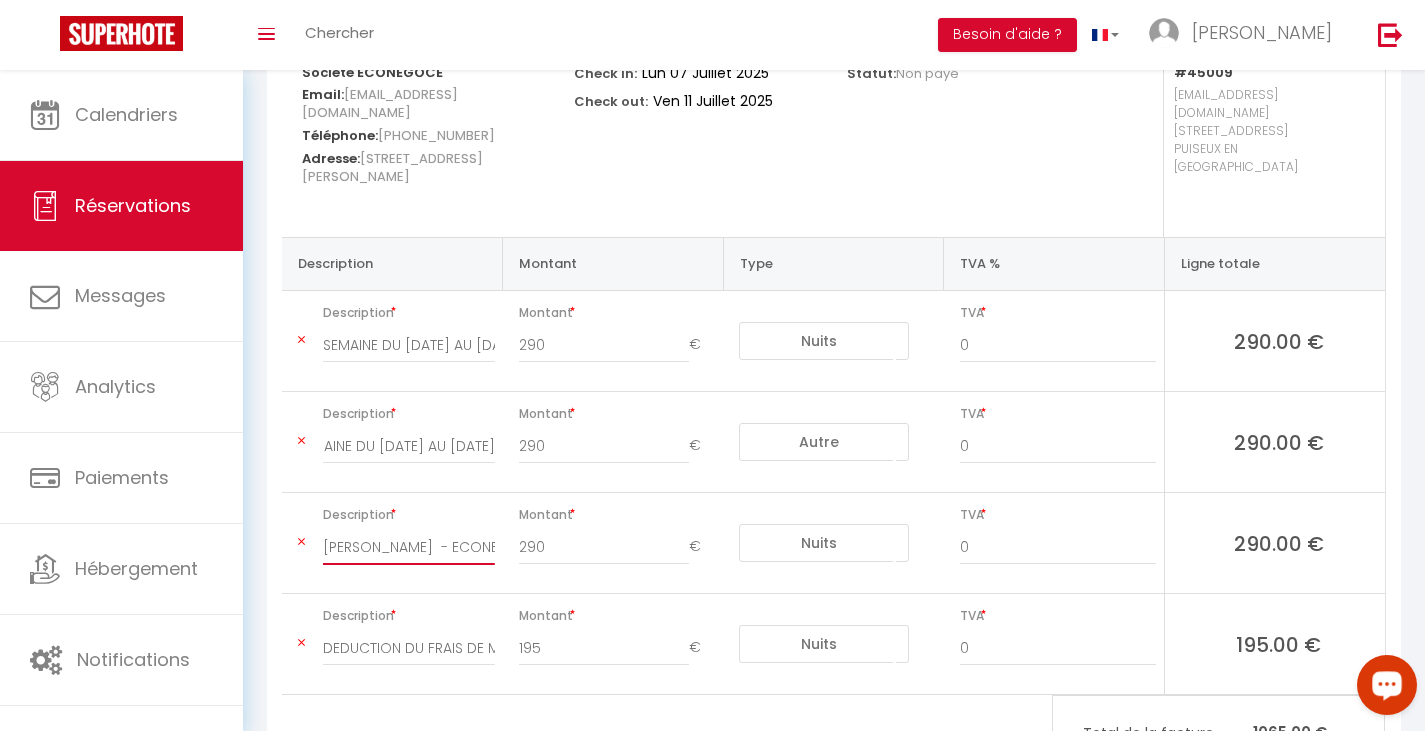 scroll, scrollTop: 0, scrollLeft: 0, axis: both 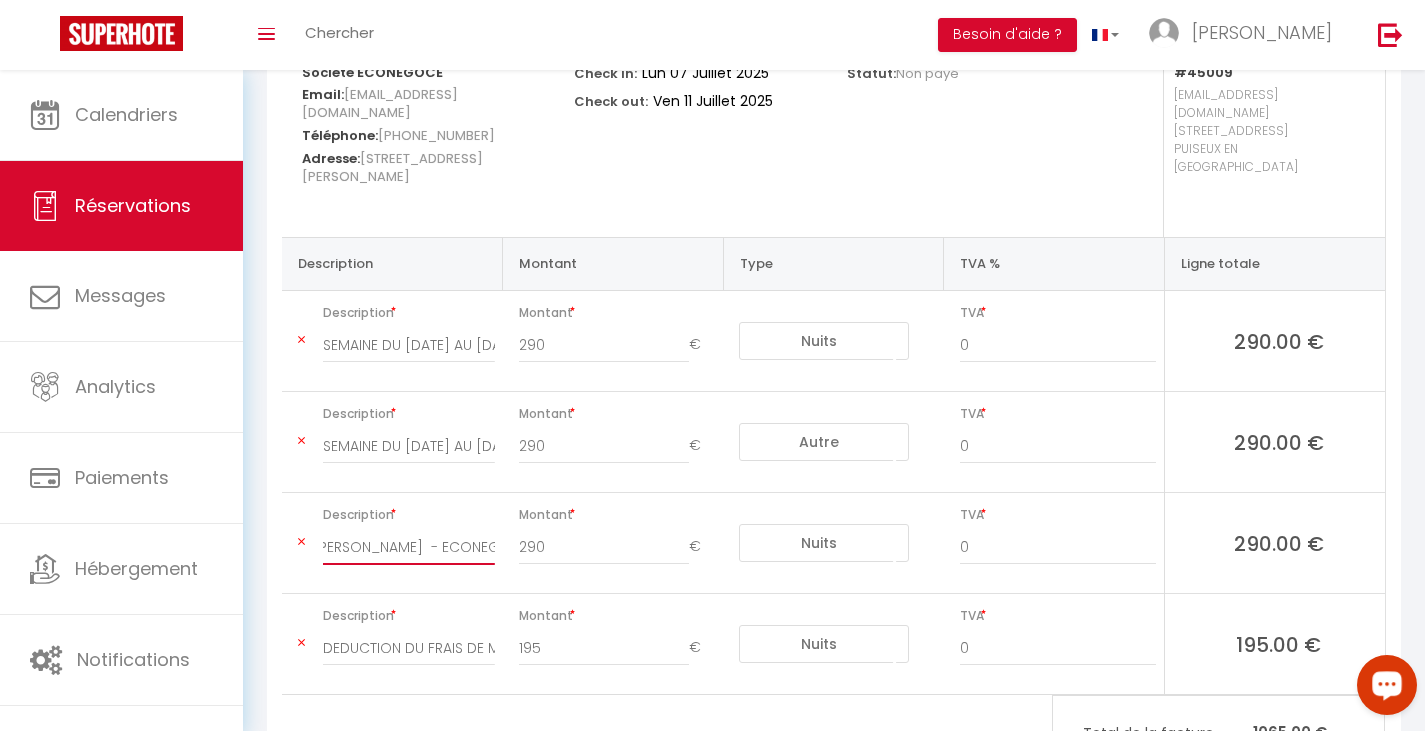 drag, startPoint x: 323, startPoint y: 512, endPoint x: 577, endPoint y: 493, distance: 254.70964 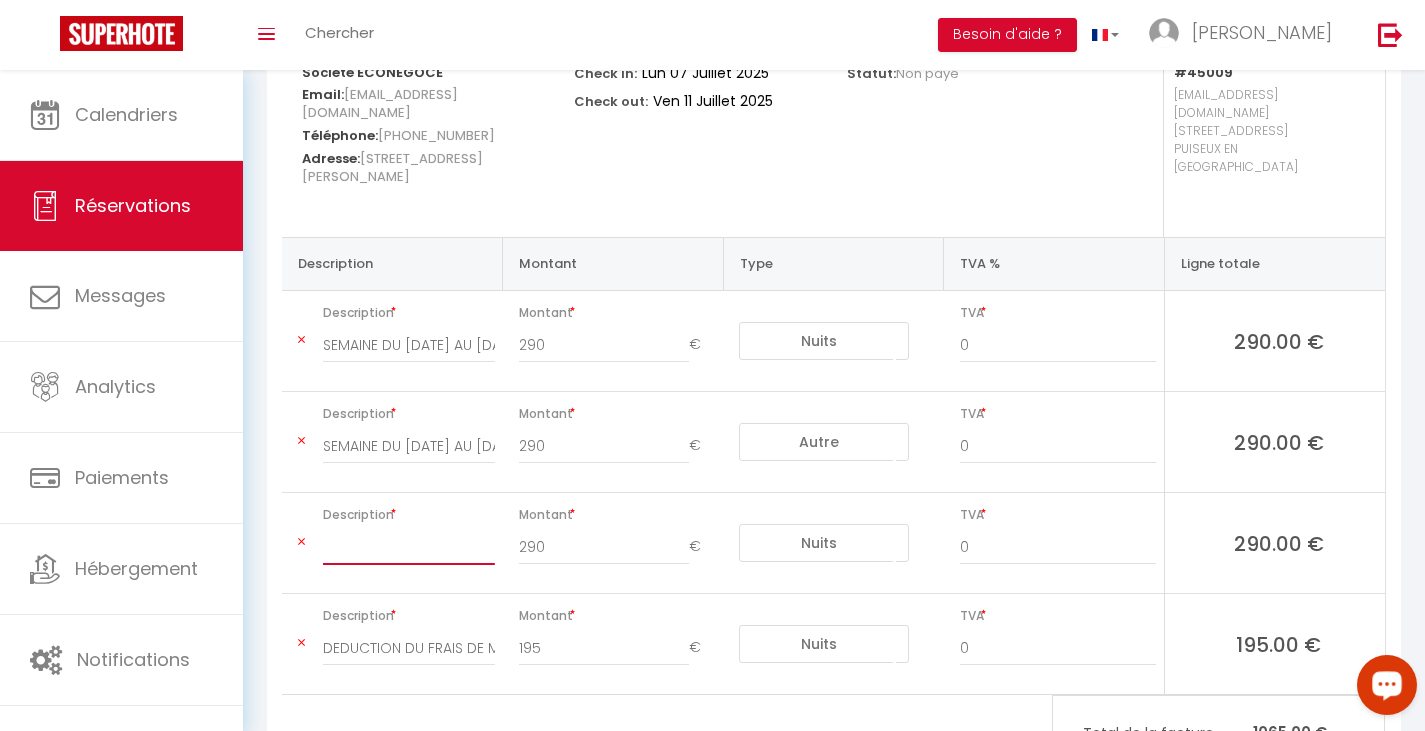 scroll, scrollTop: 0, scrollLeft: 0, axis: both 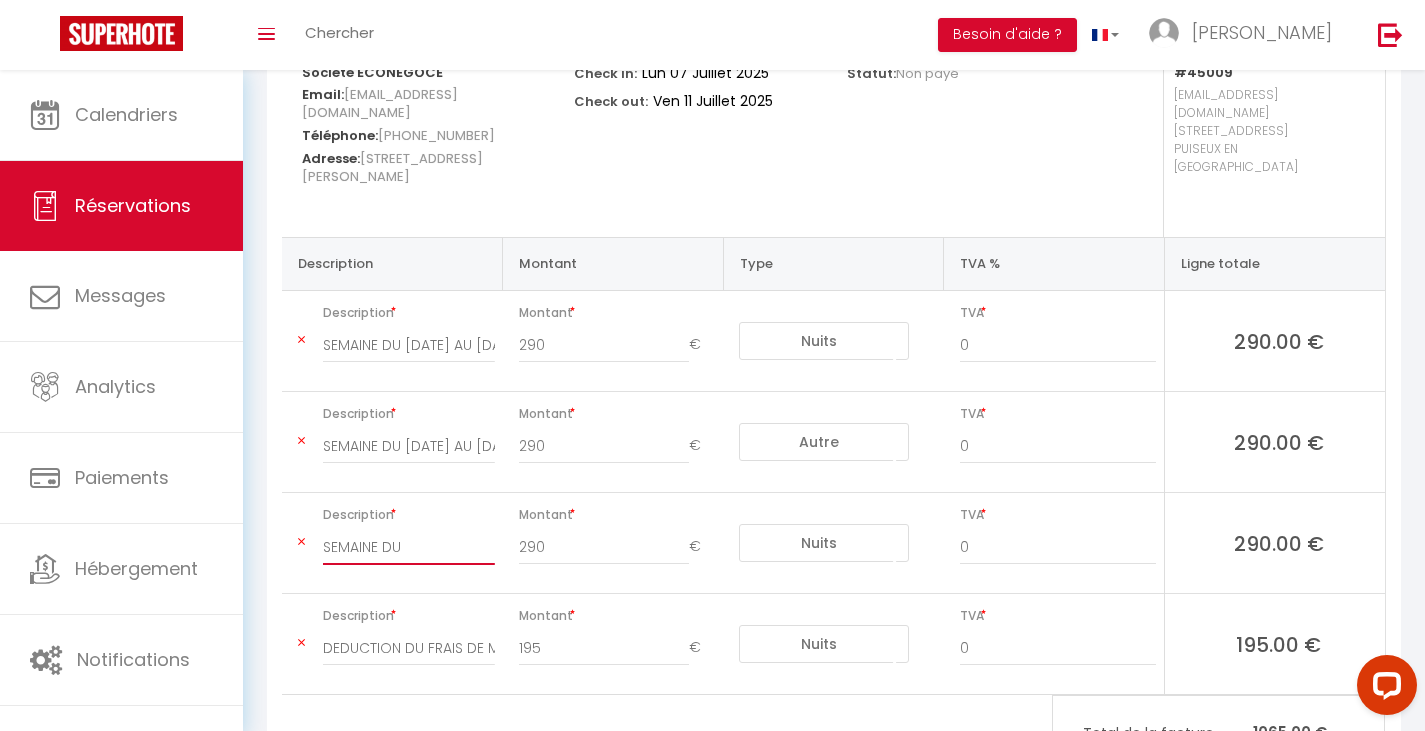 click on "SEMAINE DU" at bounding box center (409, 547) 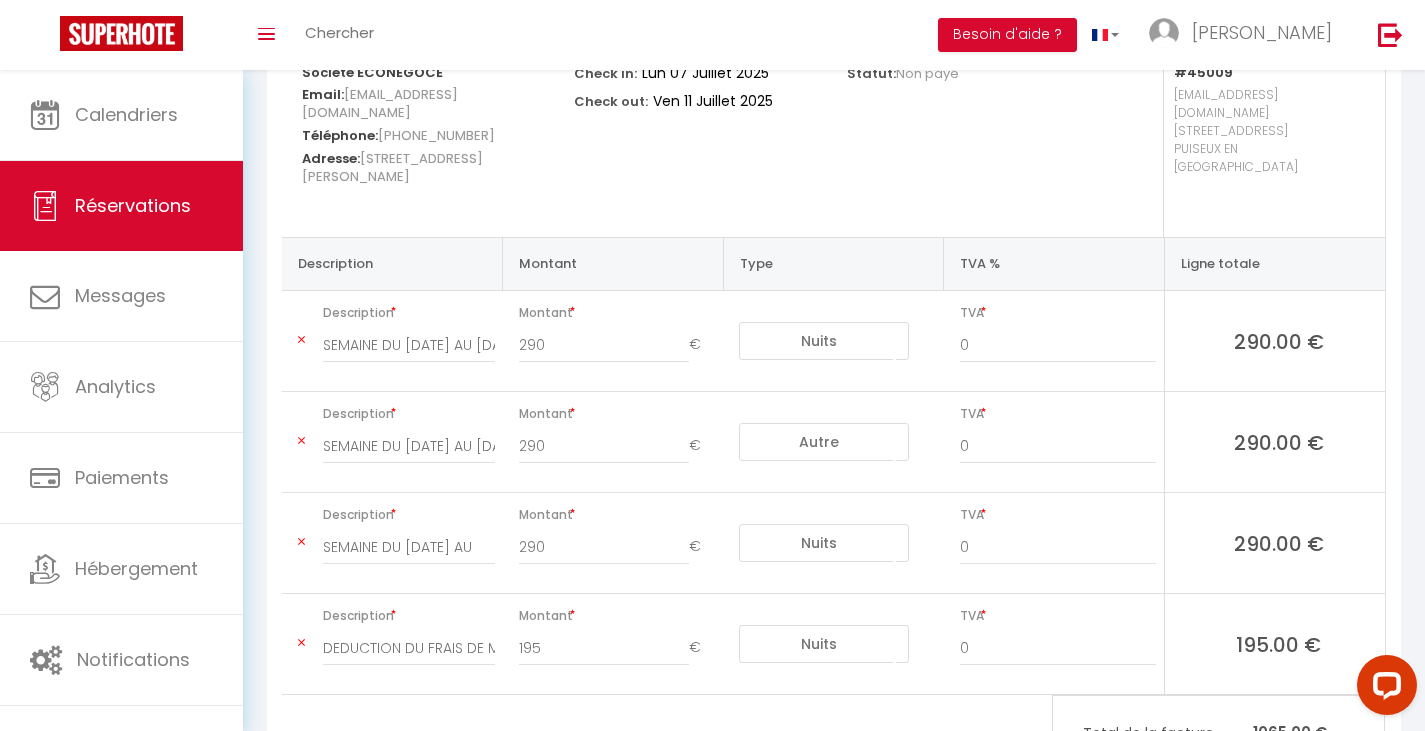 scroll, scrollTop: 0, scrollLeft: 0, axis: both 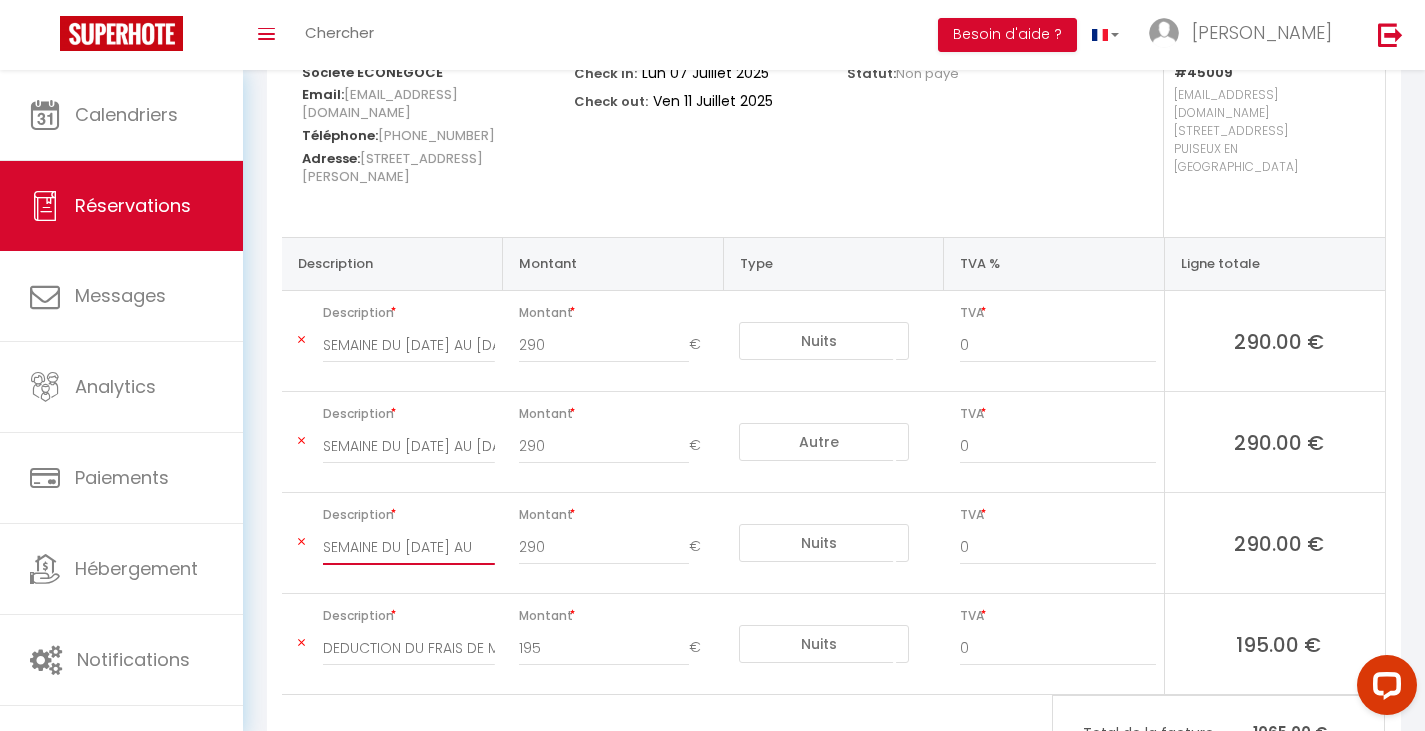click on "SEMAINE DU 21/07/2025 AU" at bounding box center [409, 547] 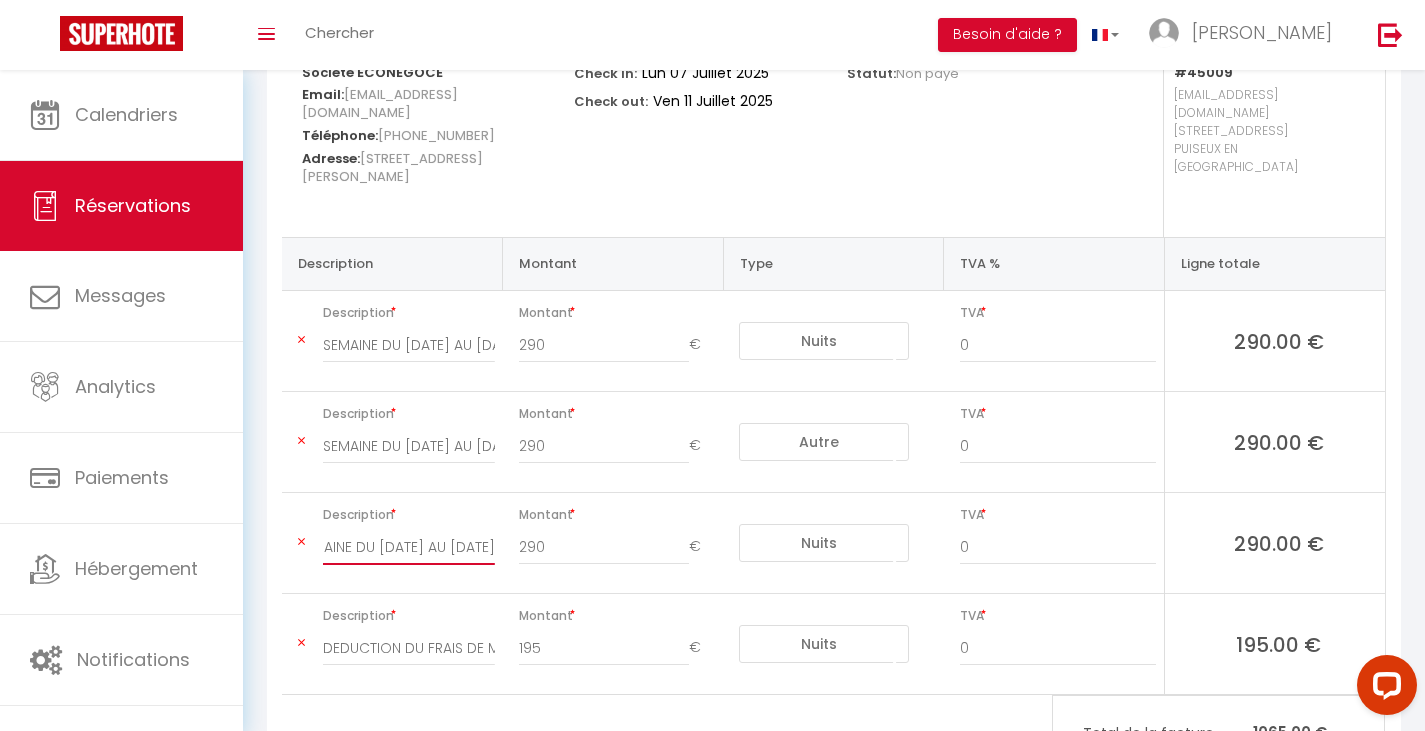 scroll, scrollTop: 0, scrollLeft: 90, axis: horizontal 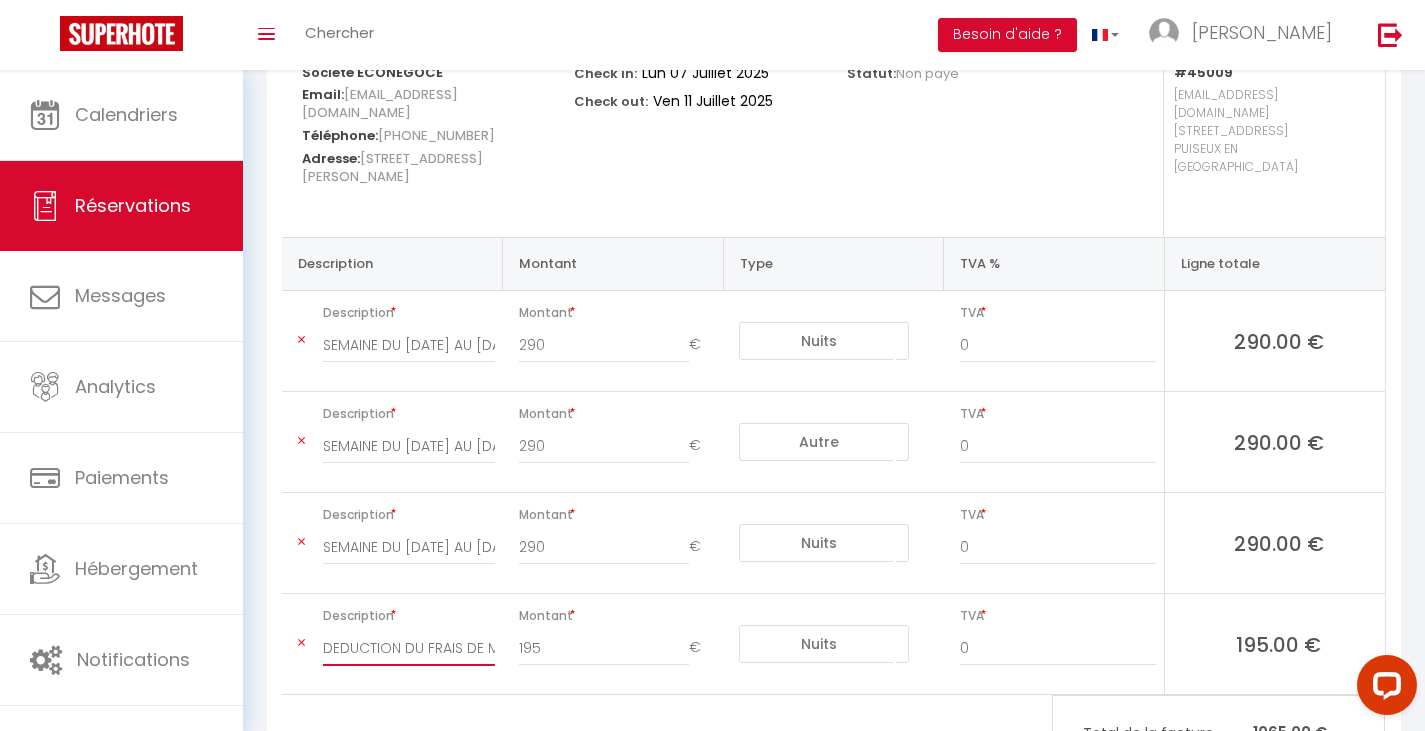 click on "DEDUCTION DU FRAIS DE MENAGE DE LA PREMIERE SEMAINE DU MOIS" at bounding box center [409, 648] 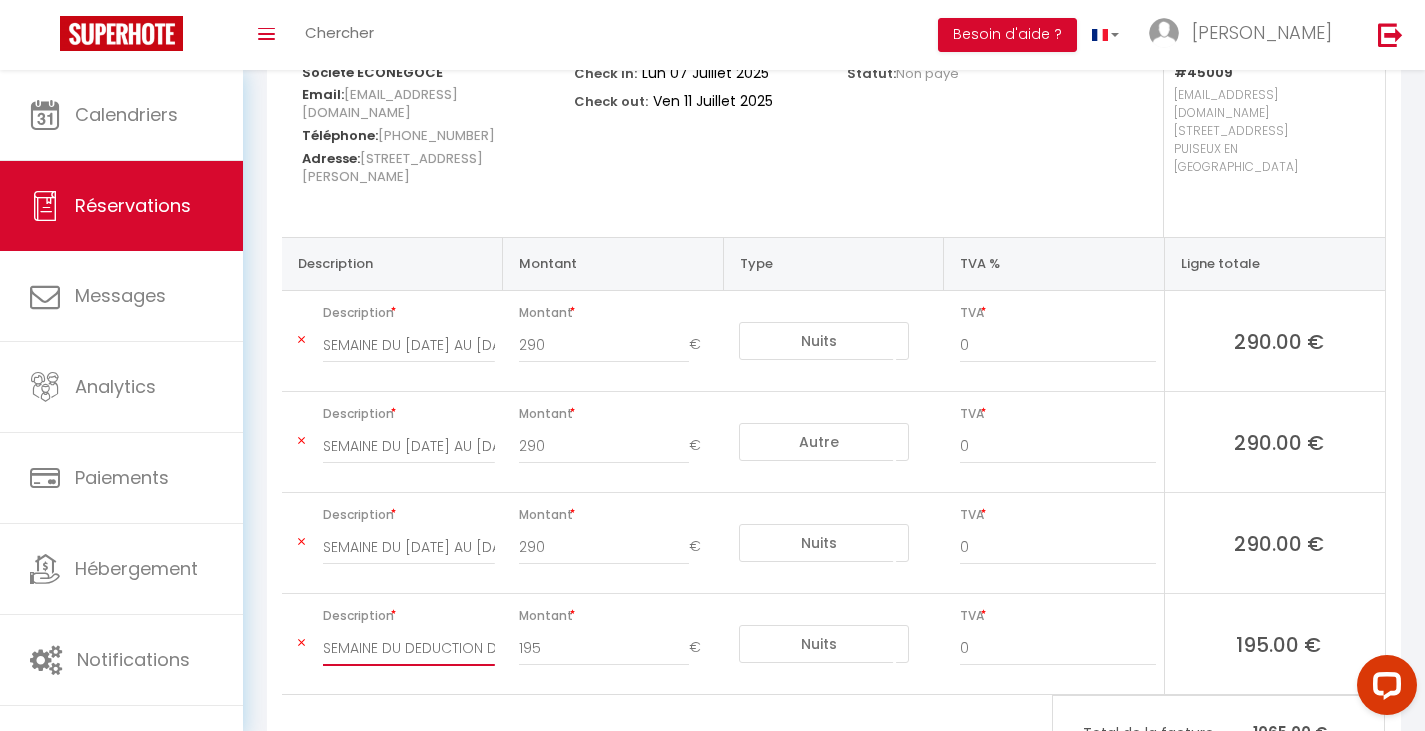 click on "SEMAINE DU DEDUCTION DU FRAIS DE MENAGE DE LA PREMIERE SEMAINE DU MOIS" at bounding box center [409, 648] 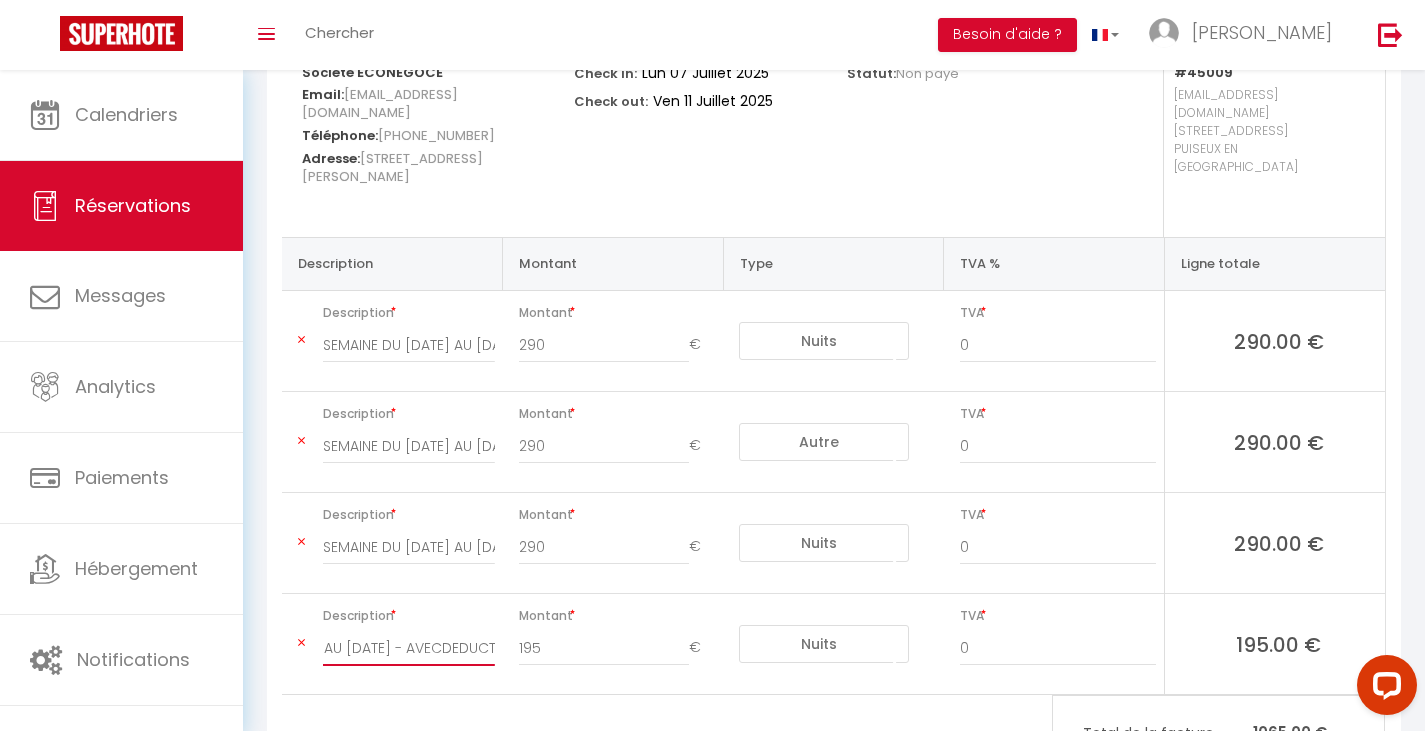 scroll, scrollTop: 0, scrollLeft: 141, axis: horizontal 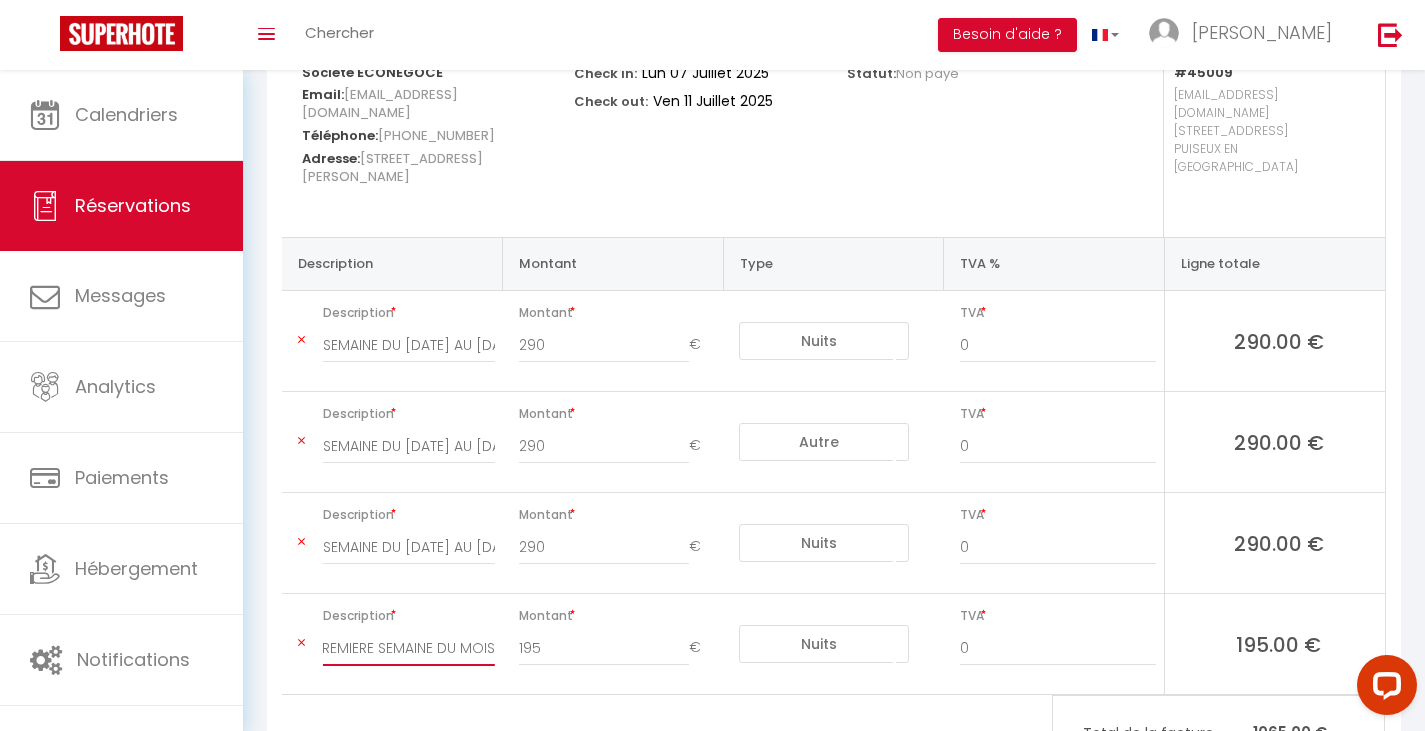 drag, startPoint x: 459, startPoint y: 616, endPoint x: 540, endPoint y: 603, distance: 82.036575 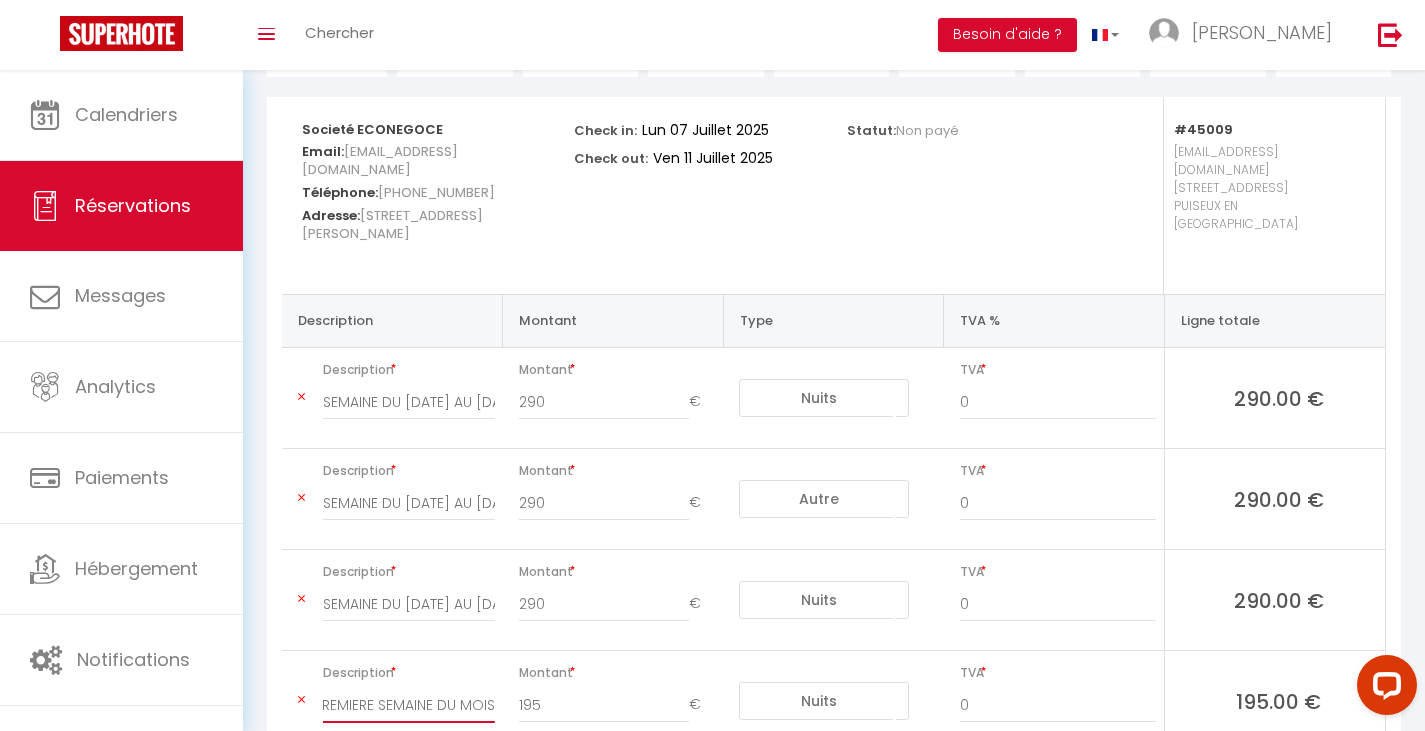 scroll, scrollTop: 234, scrollLeft: 0, axis: vertical 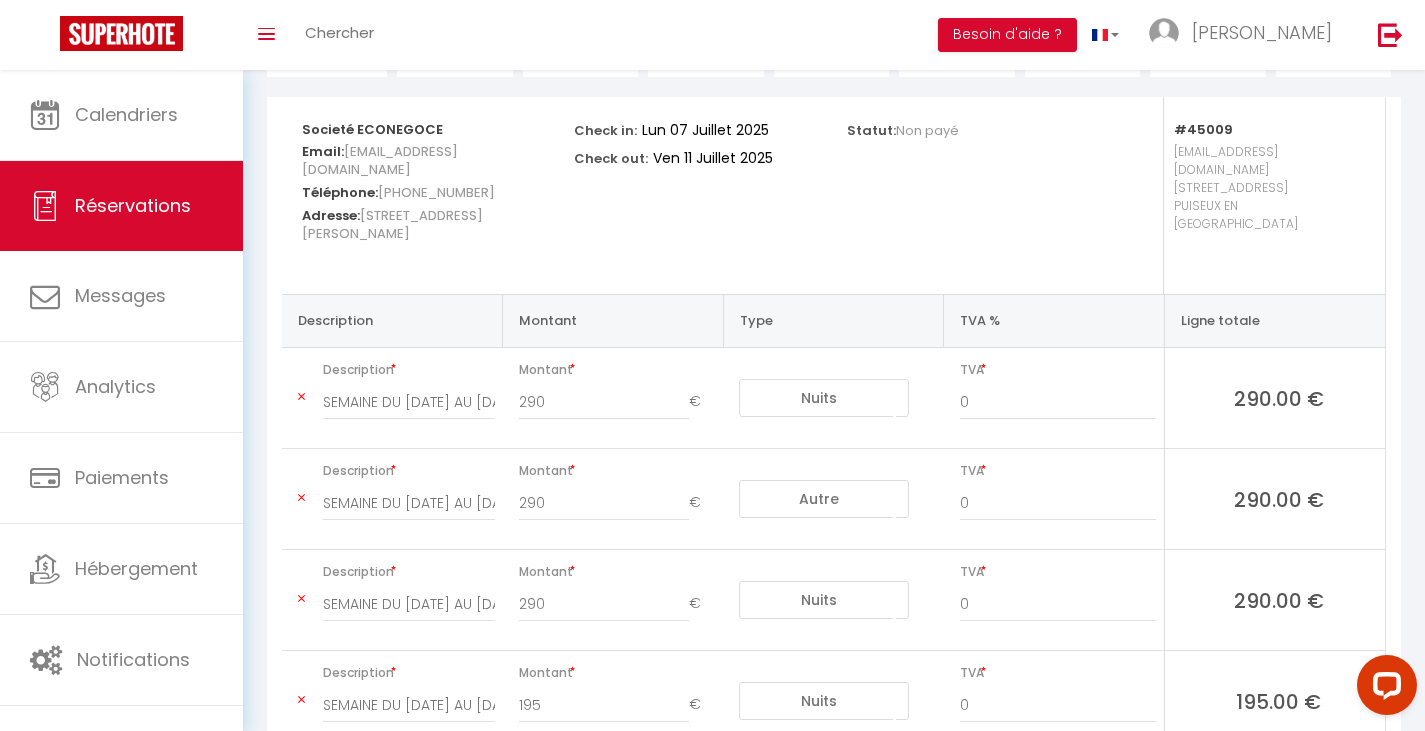 click on "Check in:   Lun 07 Juillet 2025       Check out:   Ven 11 Juillet 2025" at bounding box center (697, 195) 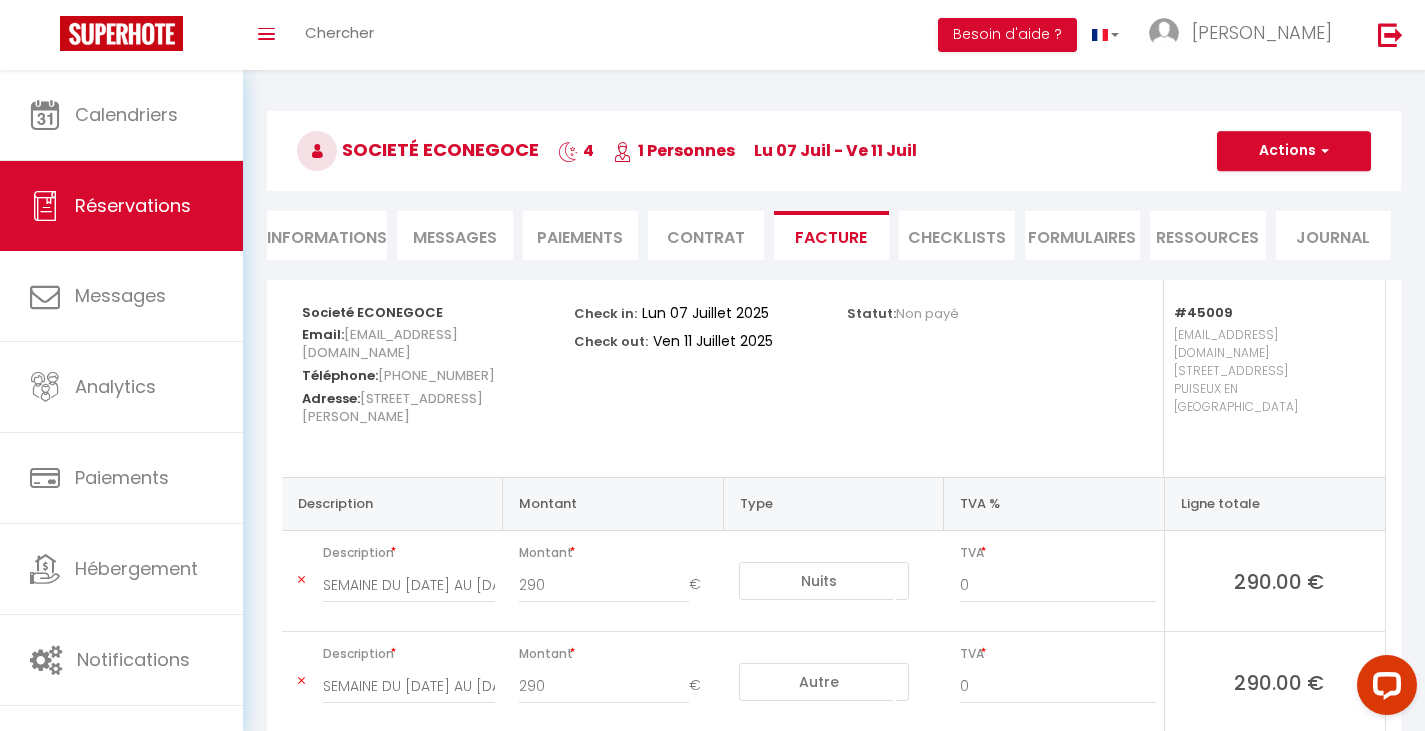 scroll, scrollTop: 36, scrollLeft: 0, axis: vertical 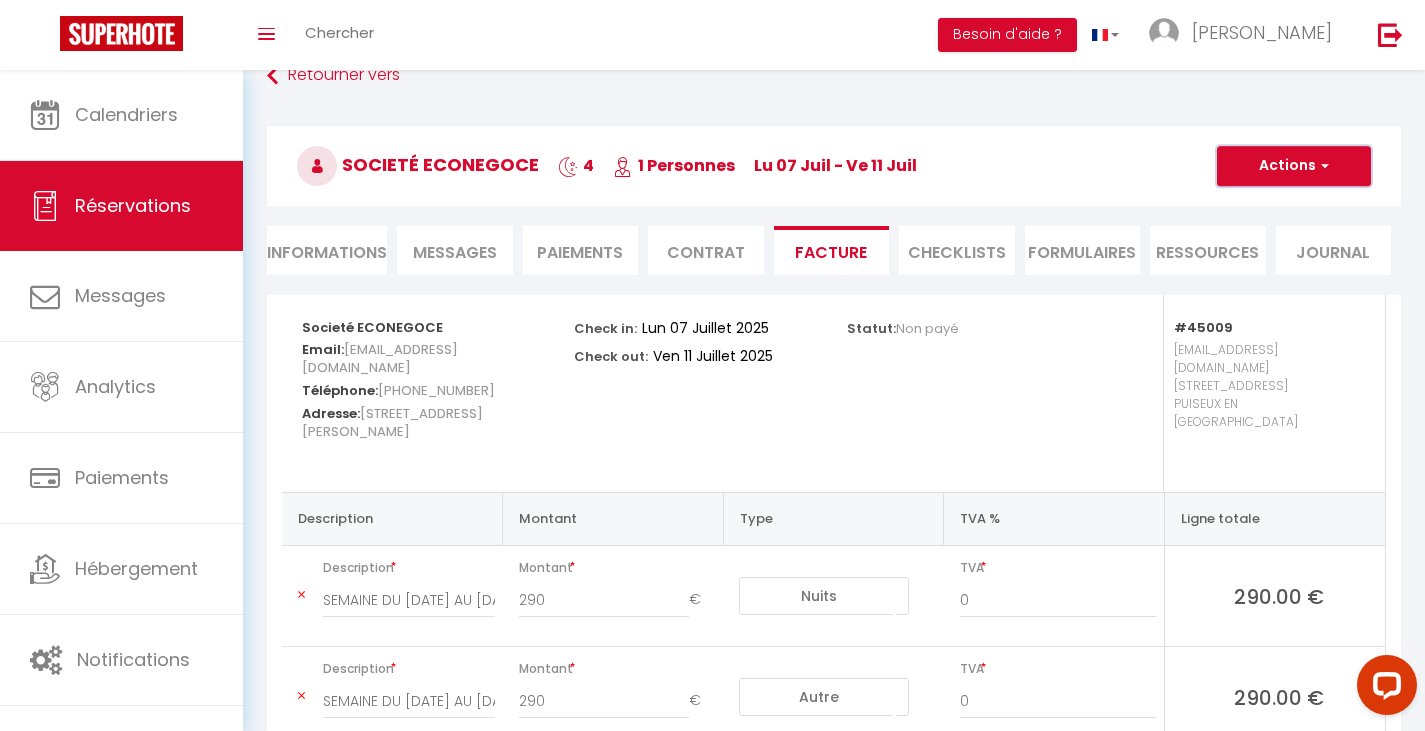 click at bounding box center [1322, 166] 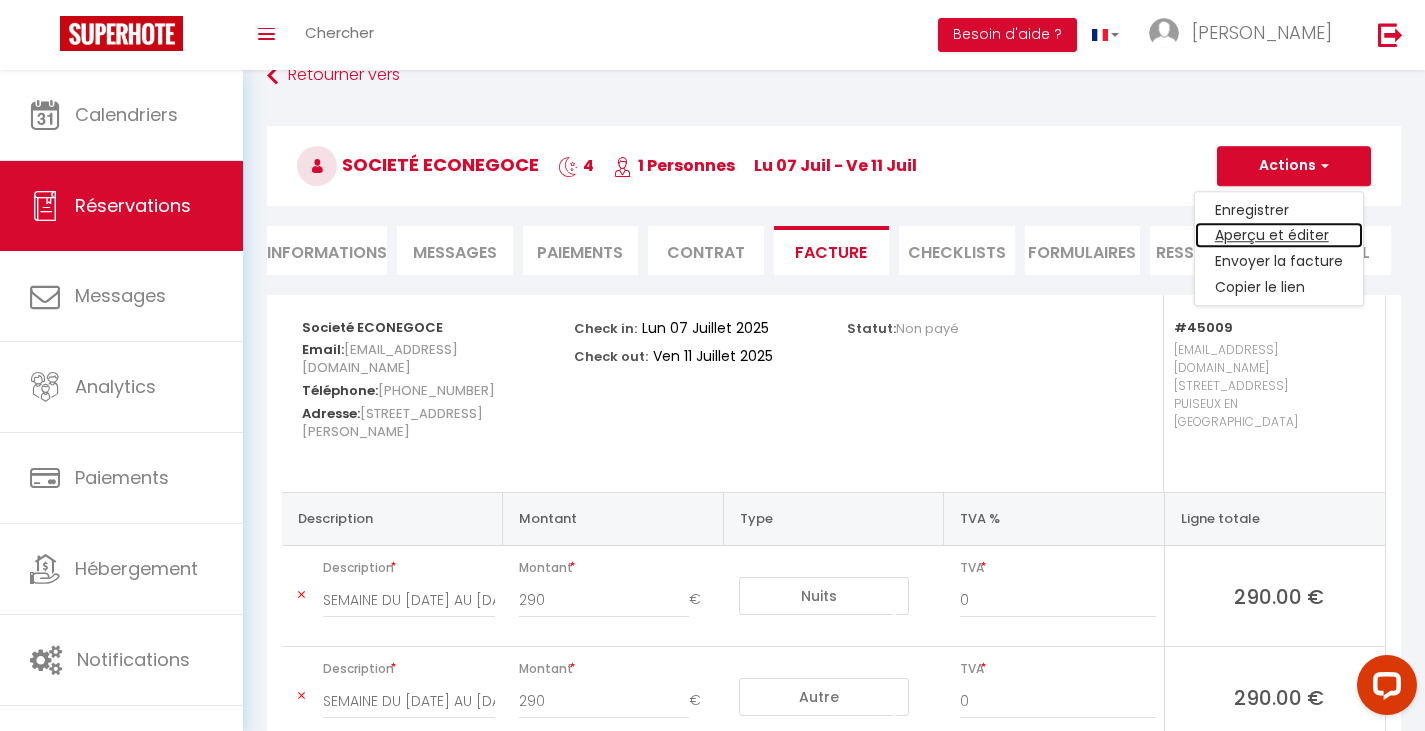 click on "Aperçu et éditer" at bounding box center [1279, 236] 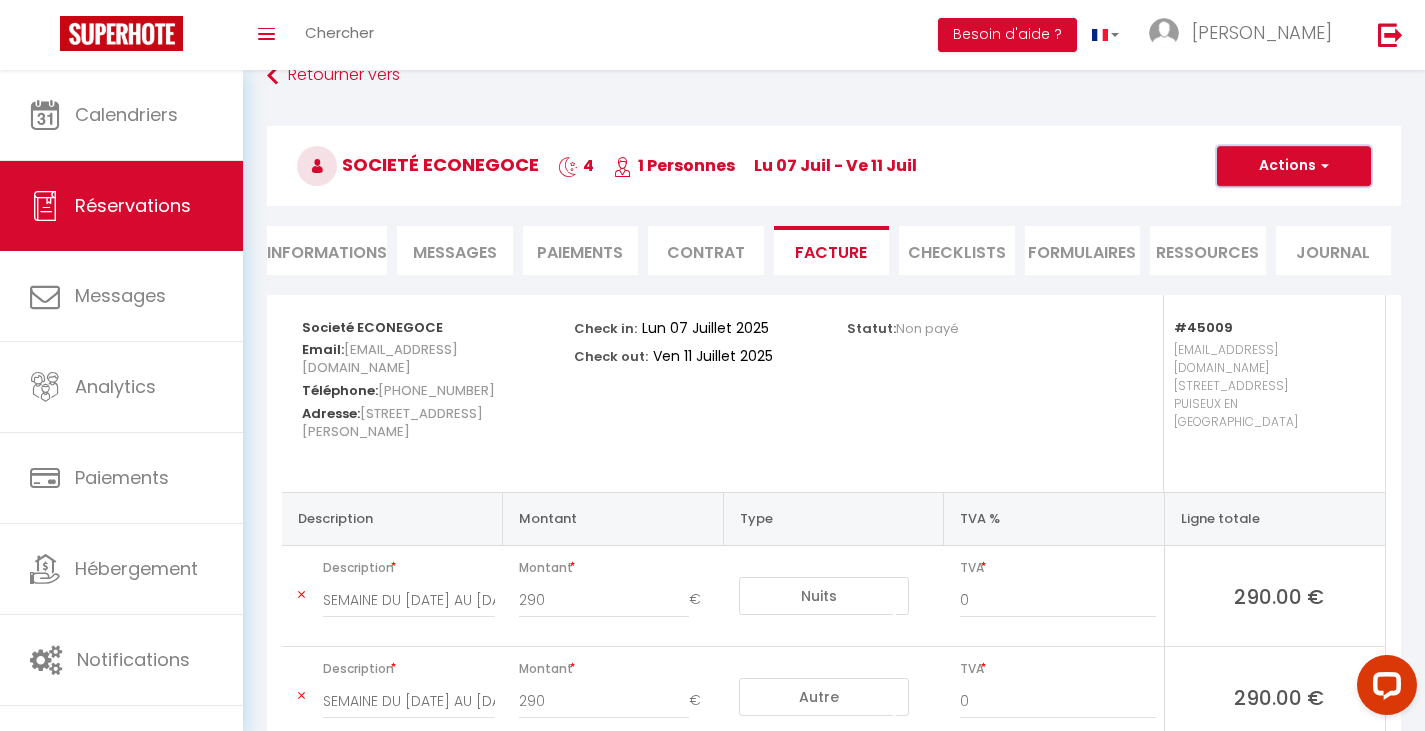 click on "Actions" at bounding box center (1294, 166) 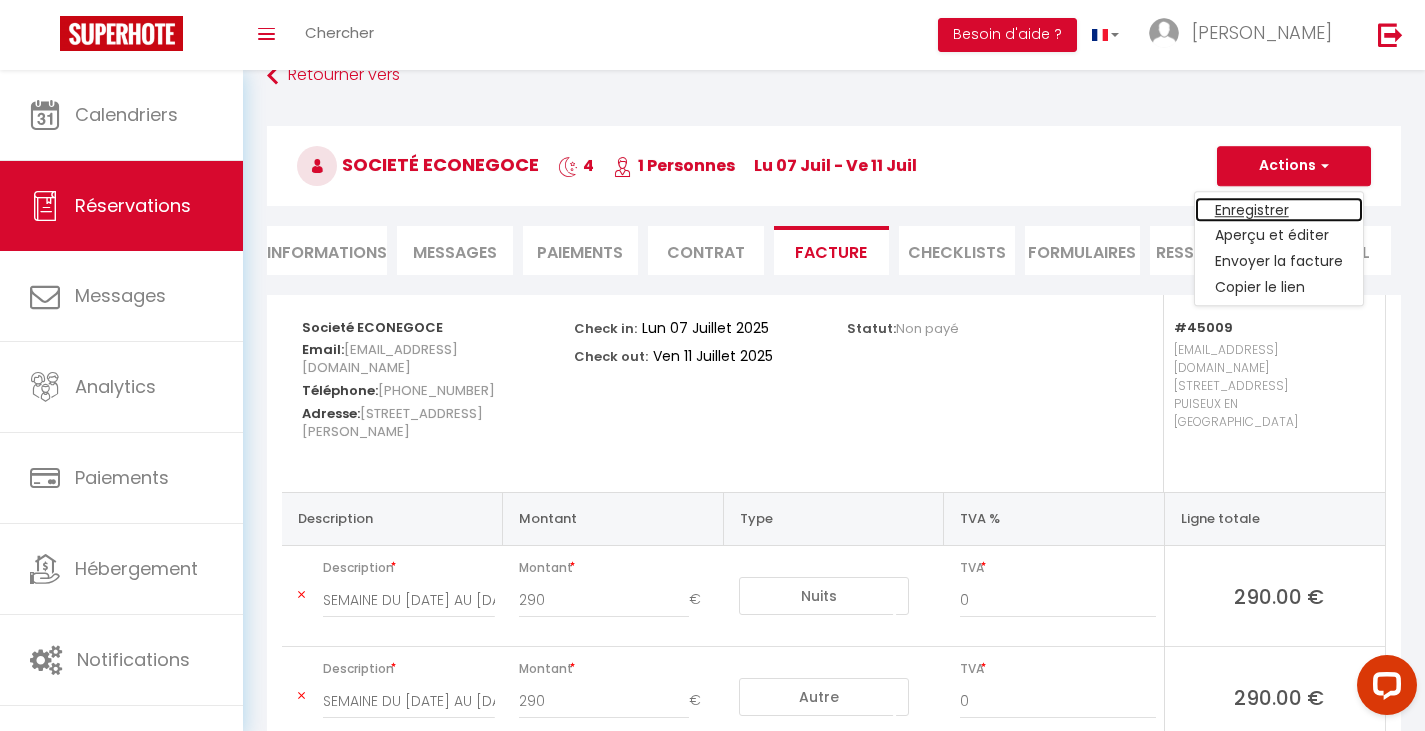click on "Enregistrer" at bounding box center (1279, 210) 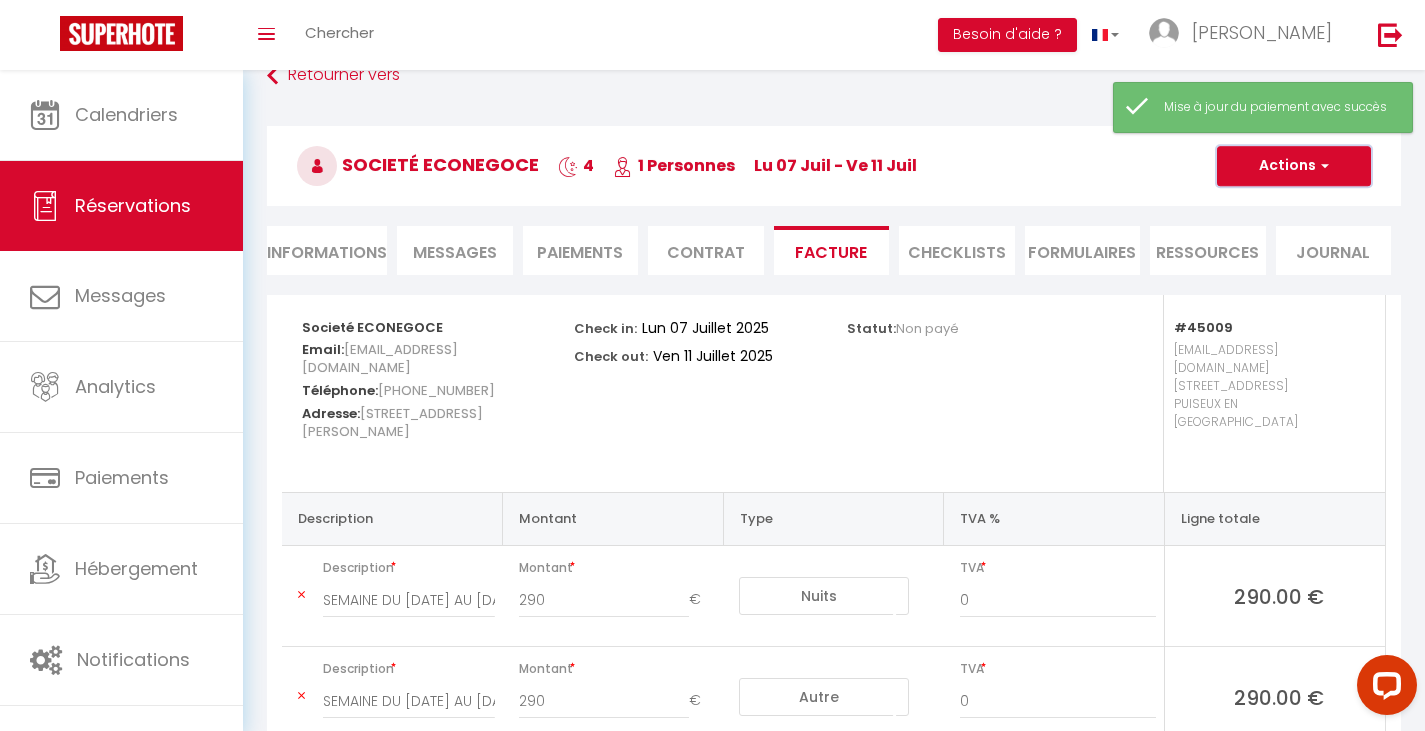 click at bounding box center [1322, 166] 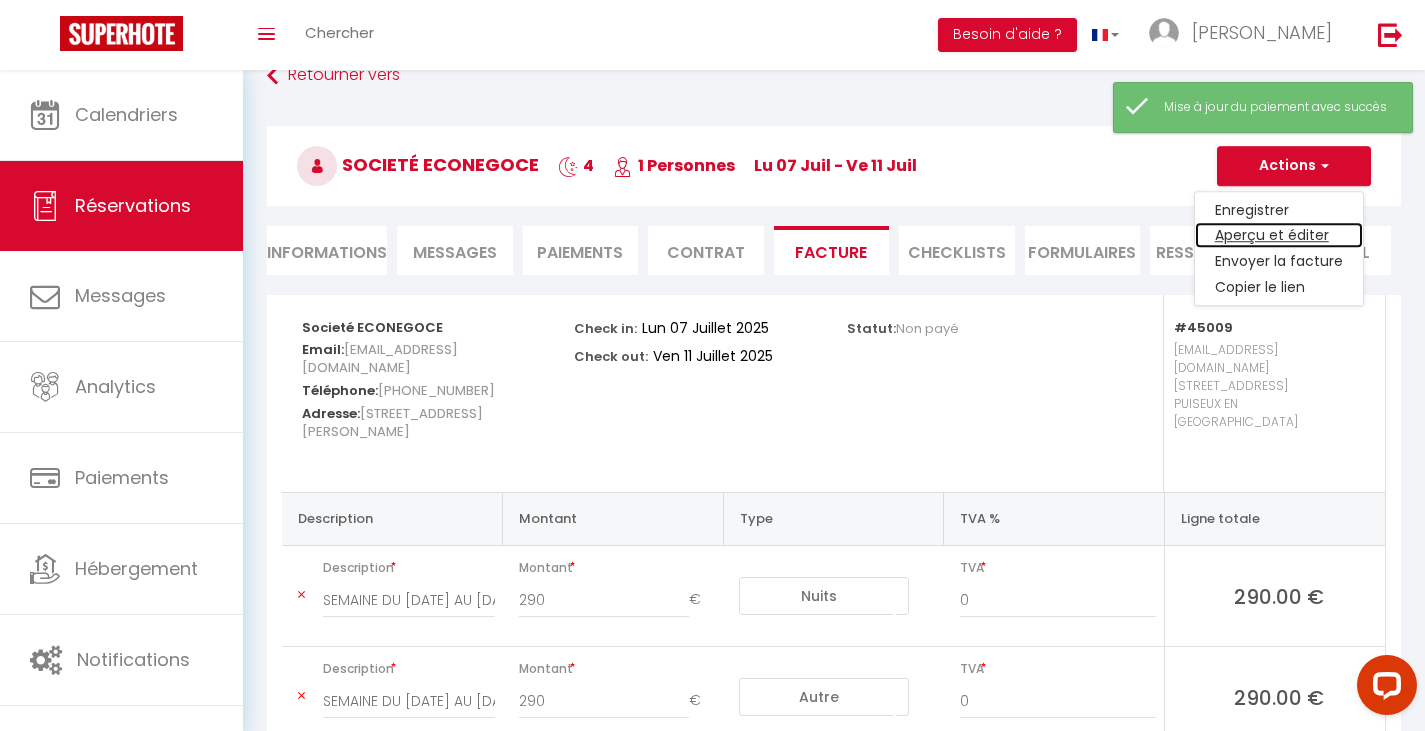 click on "Aperçu et éditer" at bounding box center (1279, 236) 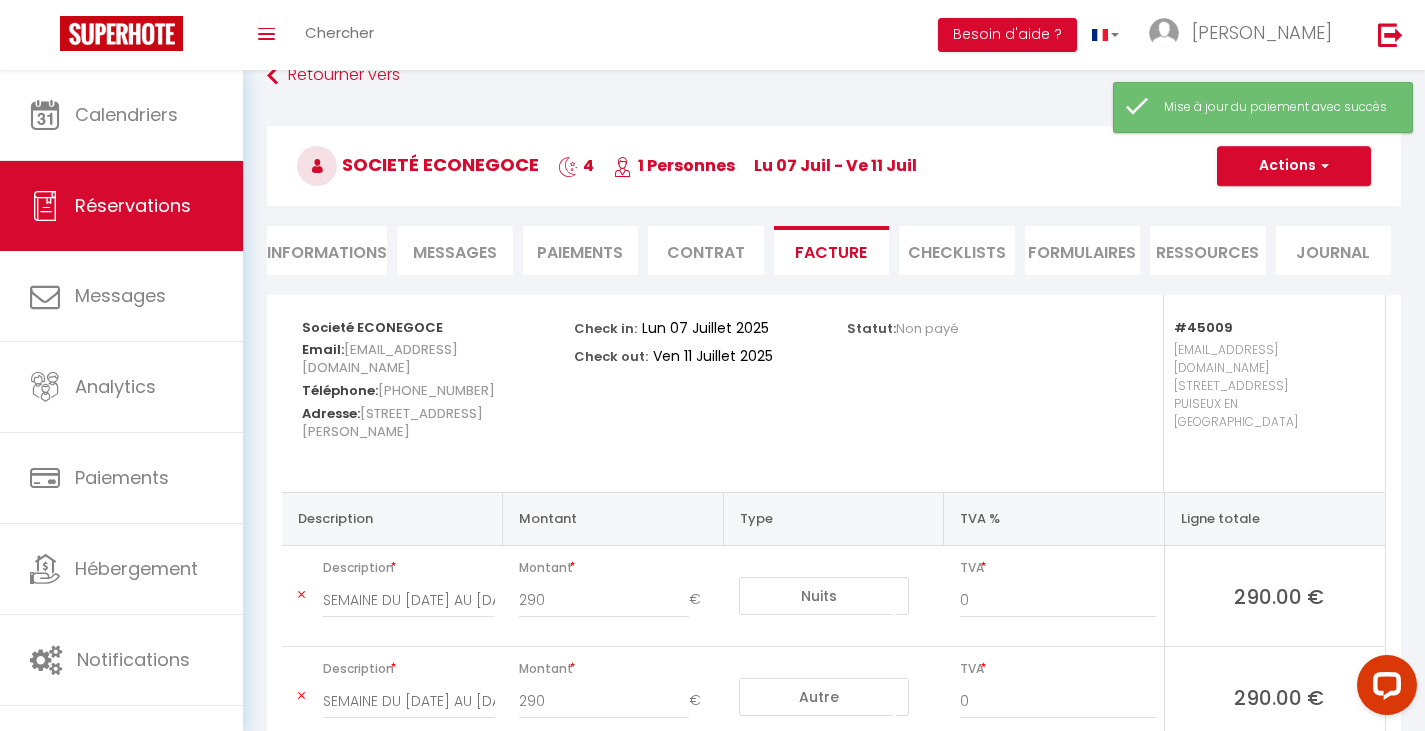 type on "SEMAINE DU [DATE] AU [DATE]" 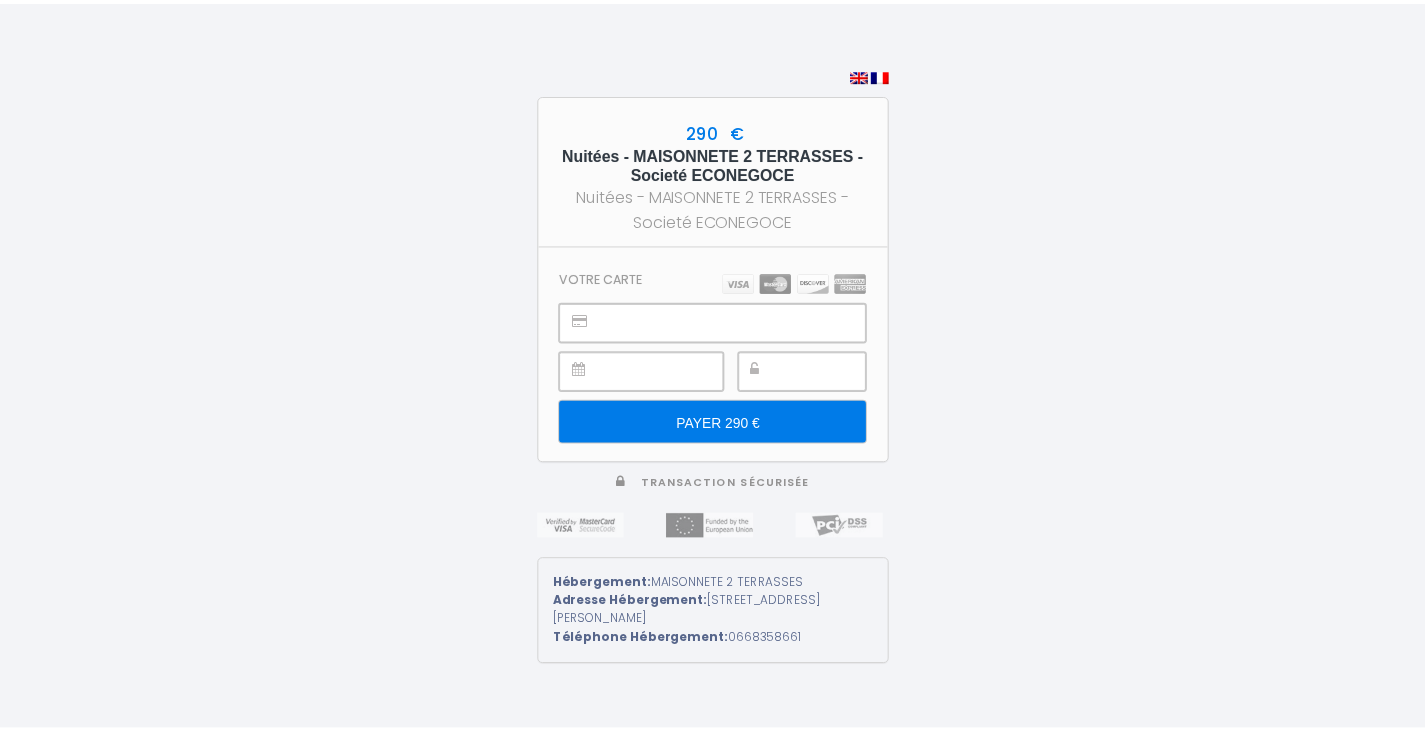 scroll, scrollTop: 0, scrollLeft: 0, axis: both 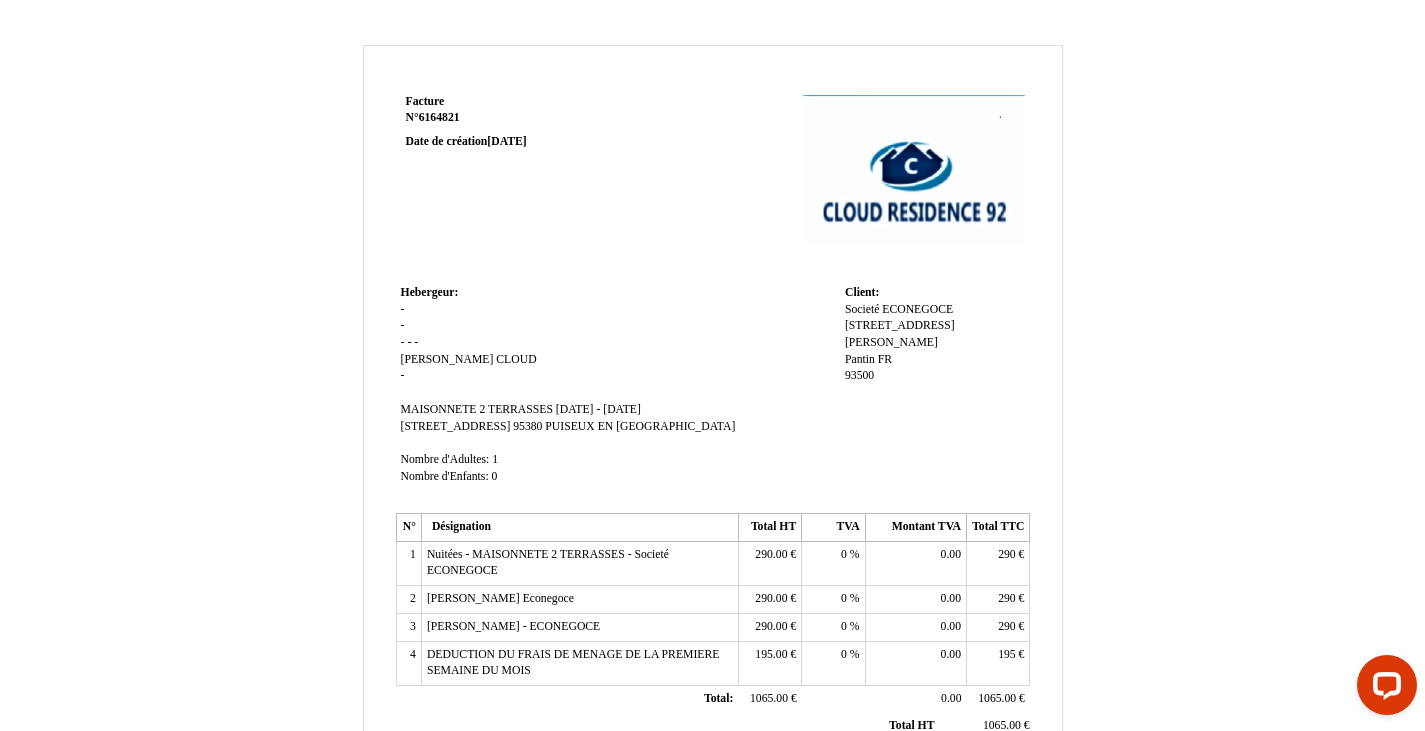 drag, startPoint x: 0, startPoint y: 0, endPoint x: 1438, endPoint y: -50, distance: 1438.869 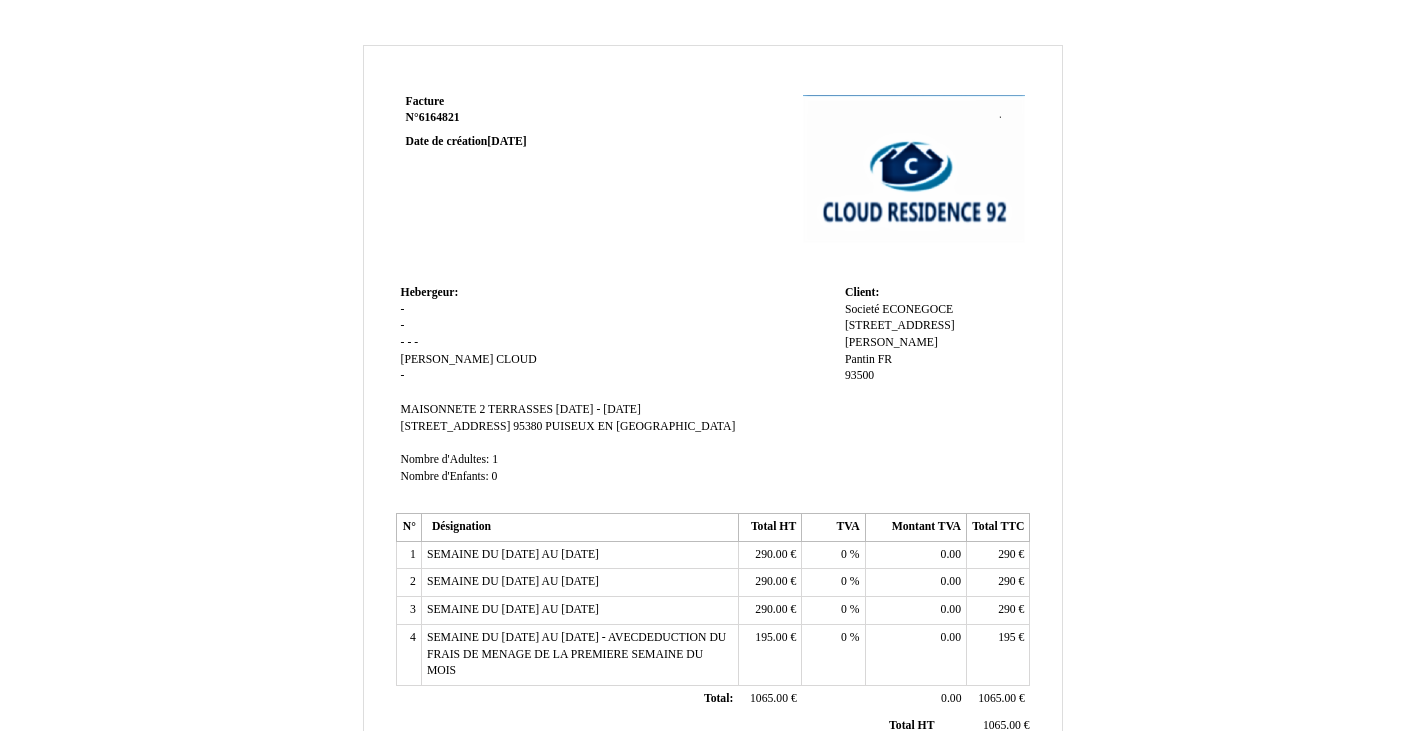 scroll, scrollTop: 0, scrollLeft: 0, axis: both 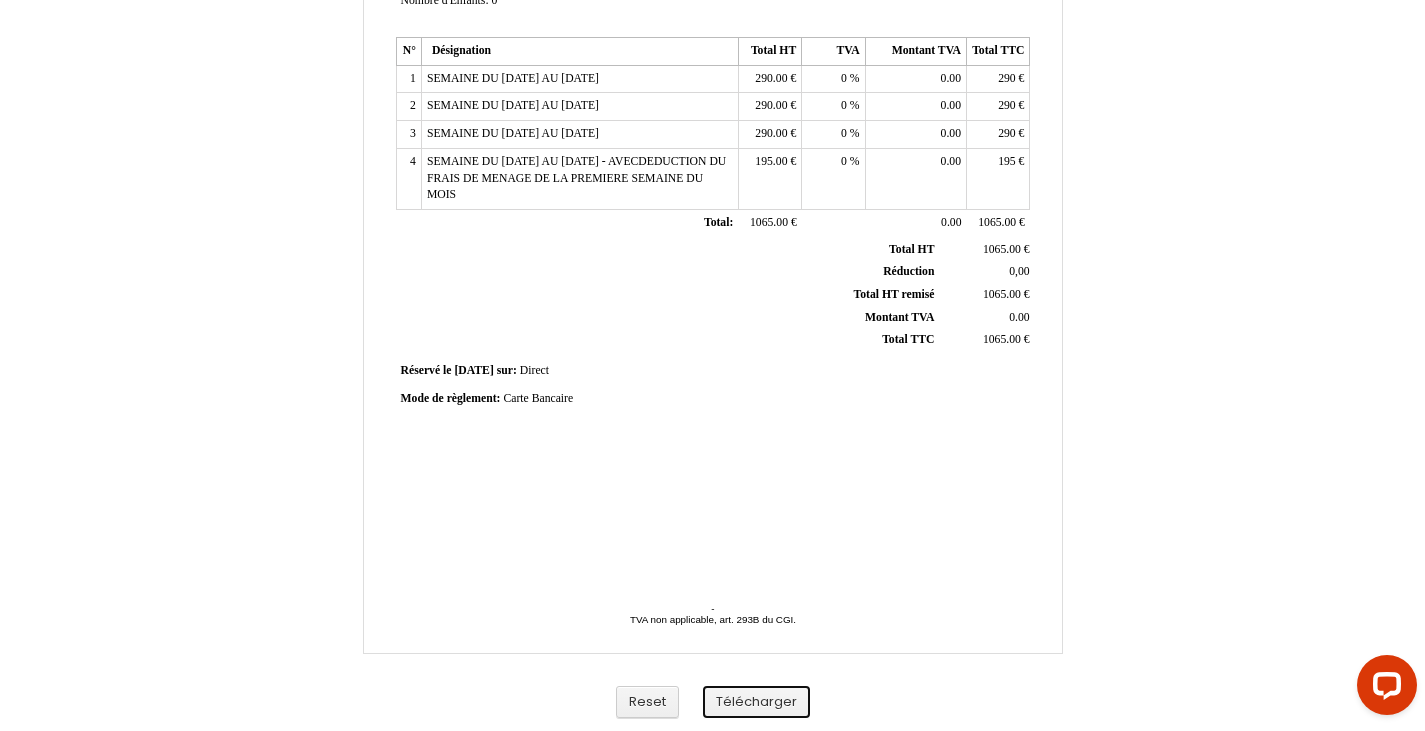 click on "Télécharger" at bounding box center [756, 702] 